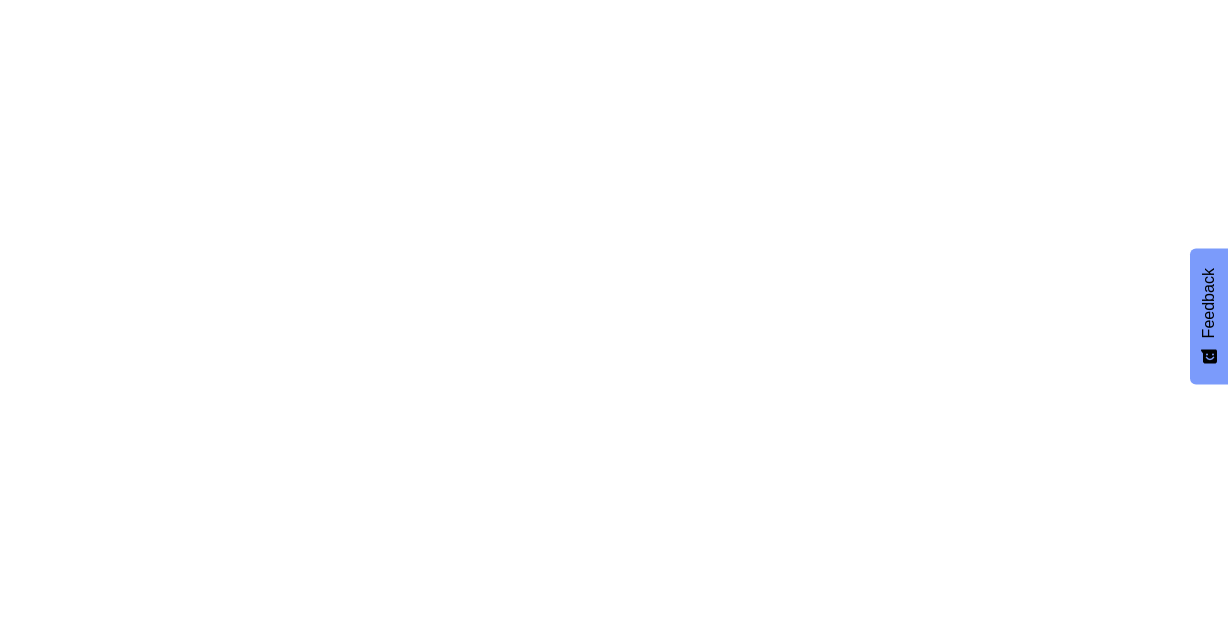 scroll, scrollTop: 0, scrollLeft: 0, axis: both 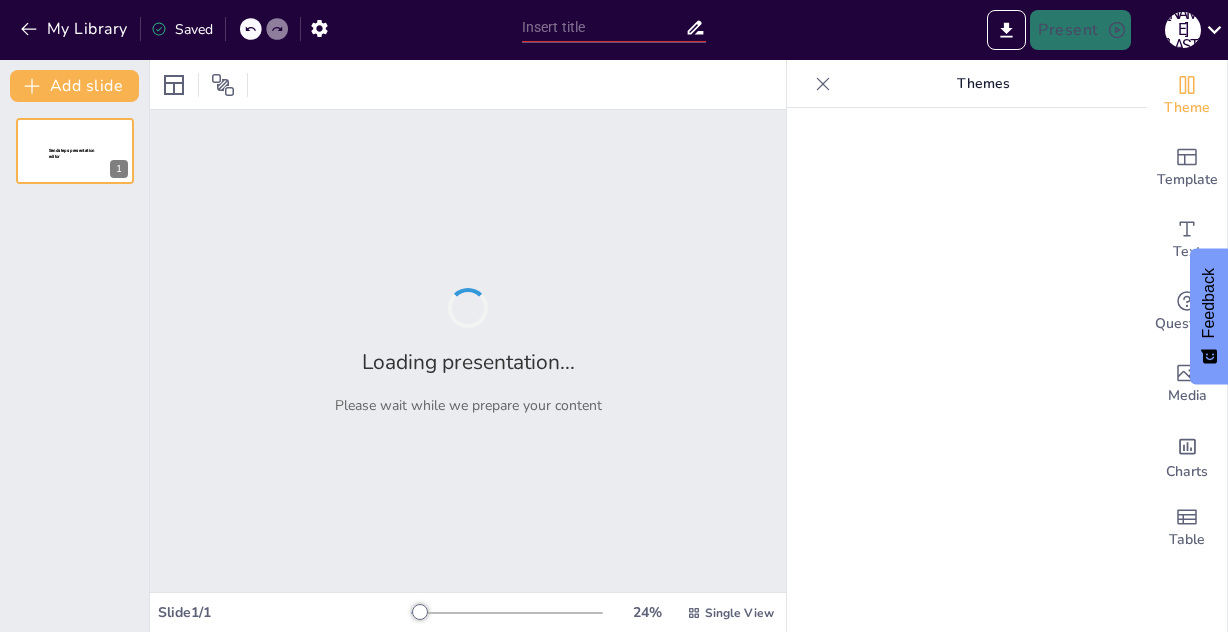 type on "Vulneración de Derechos Humanos en la Migración Irregular: Un Análisis de Mujeres y Menores en Tránsito entre México y Estados Unidos" 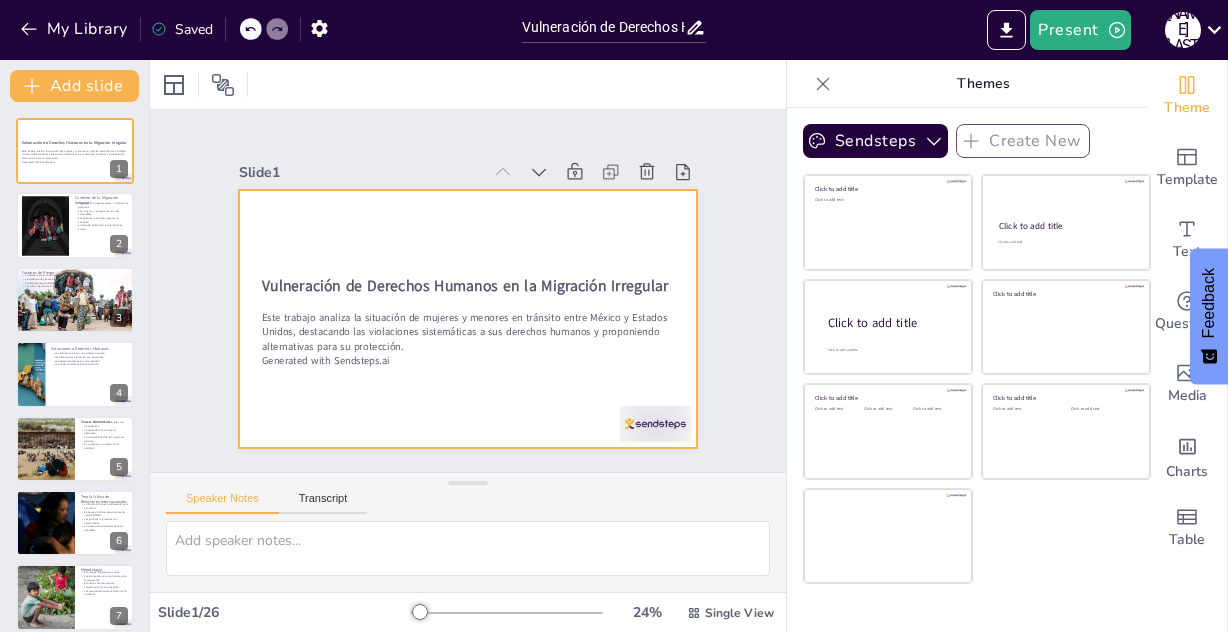 checkbox on "true" 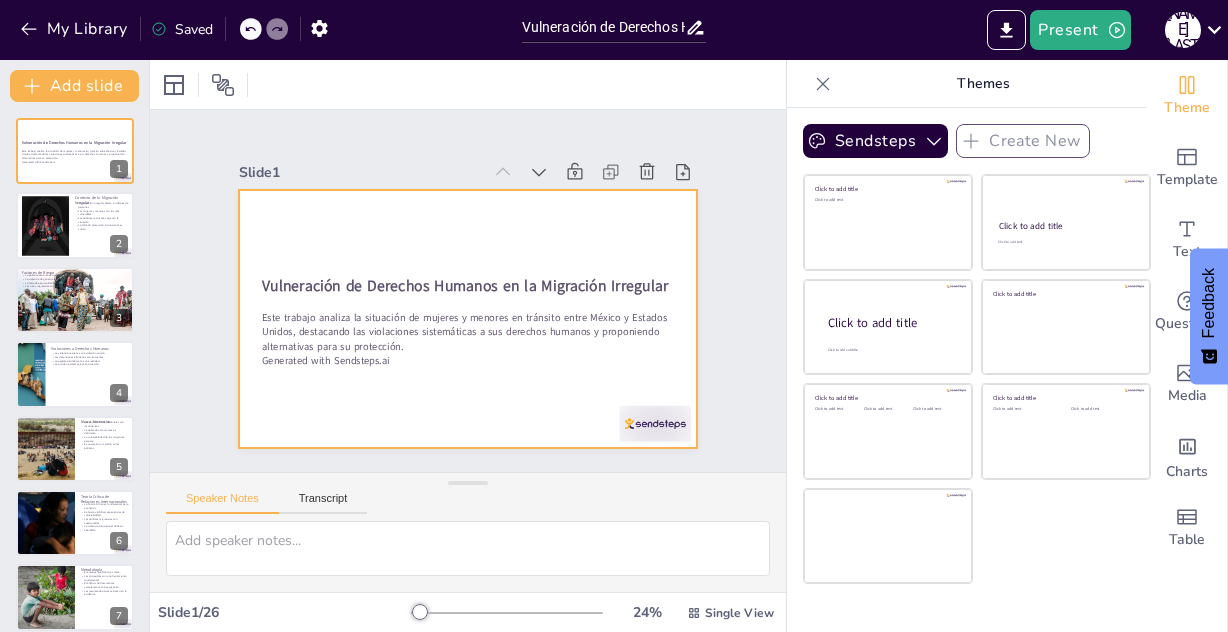 checkbox on "true" 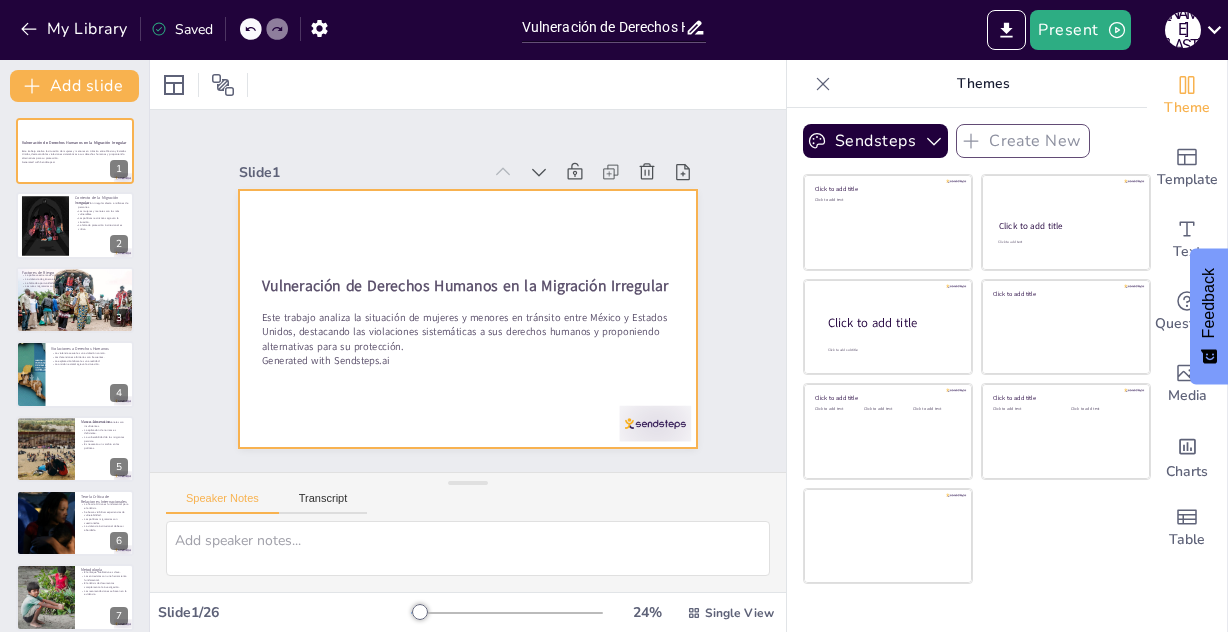 checkbox on "true" 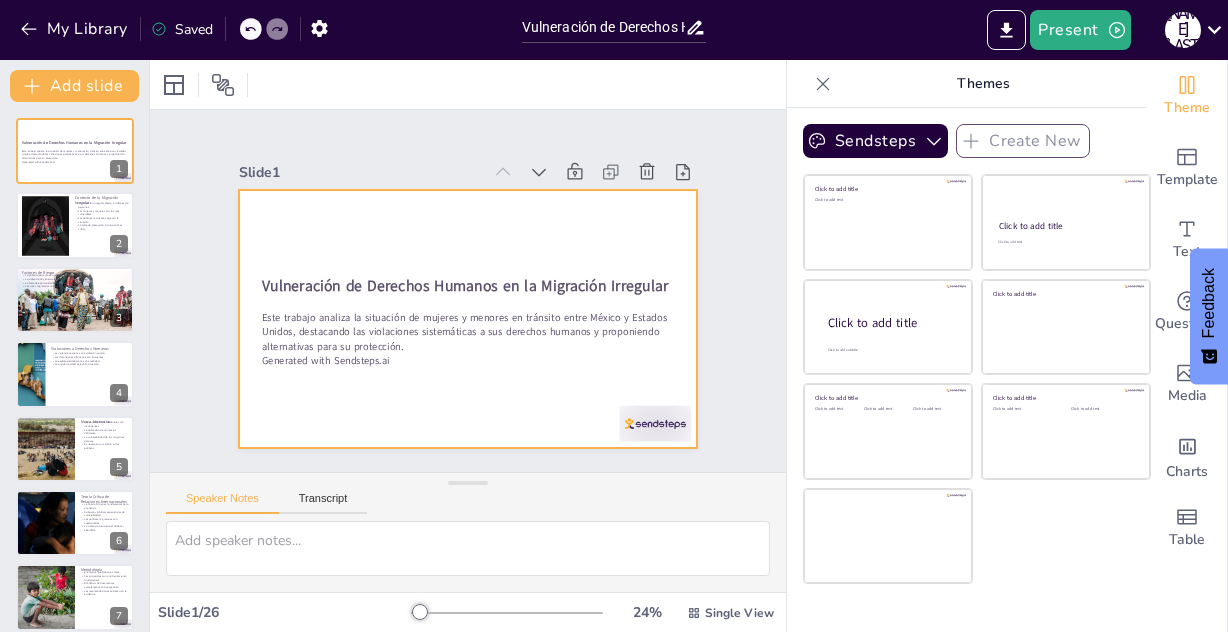 checkbox on "true" 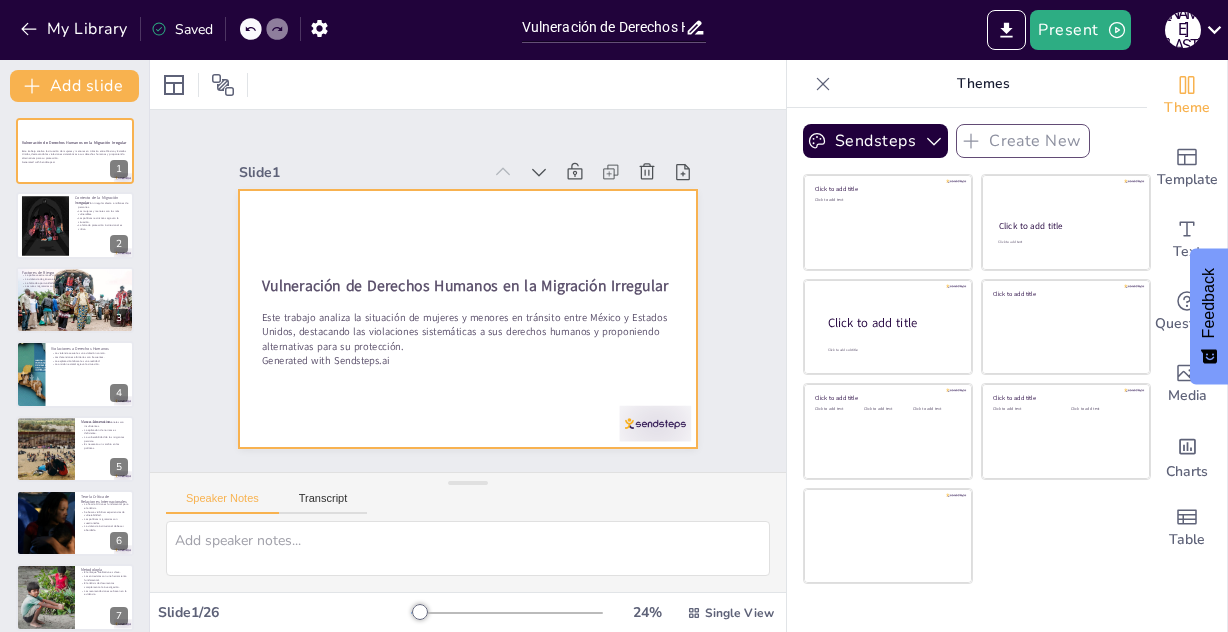 checkbox on "true" 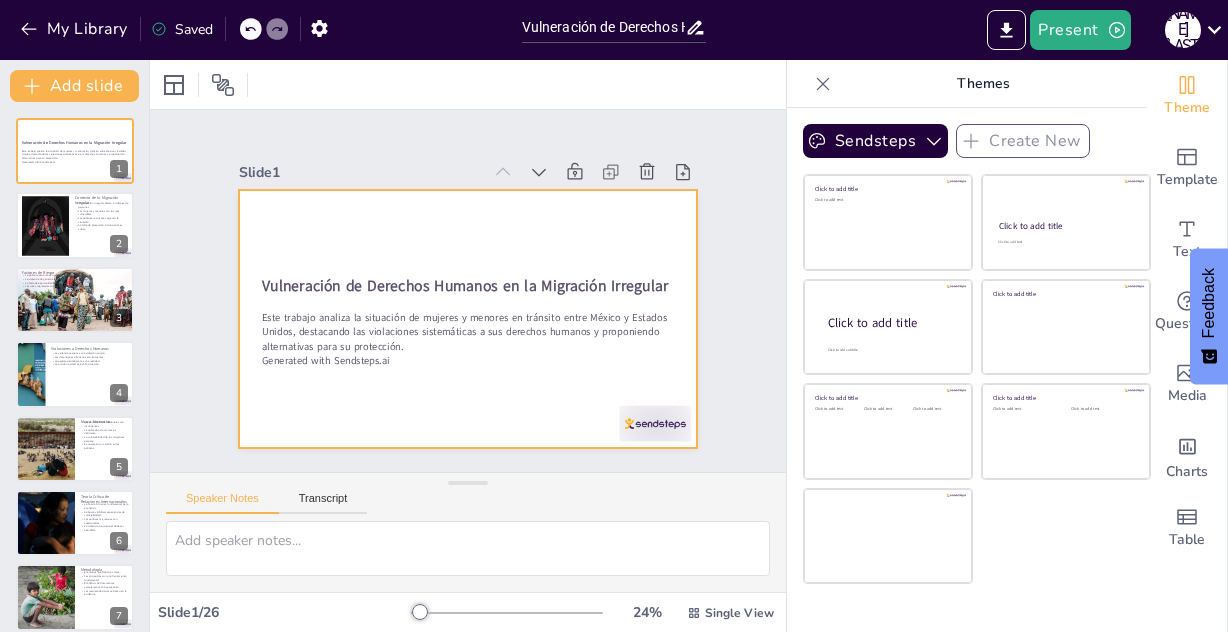 checkbox on "true" 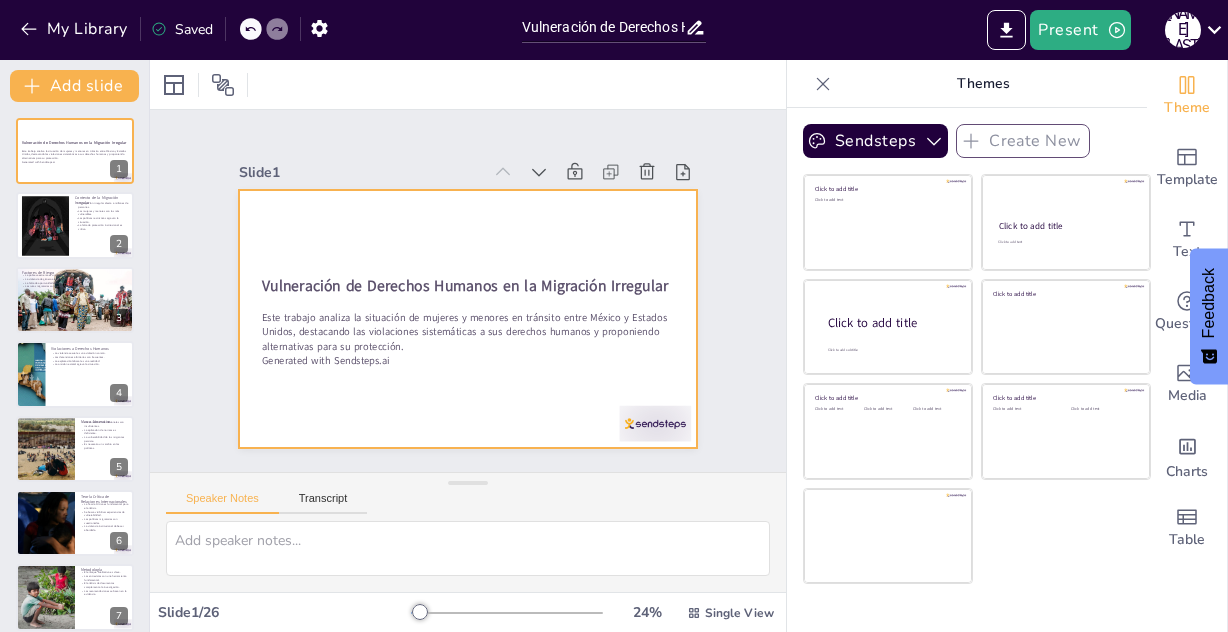 checkbox on "true" 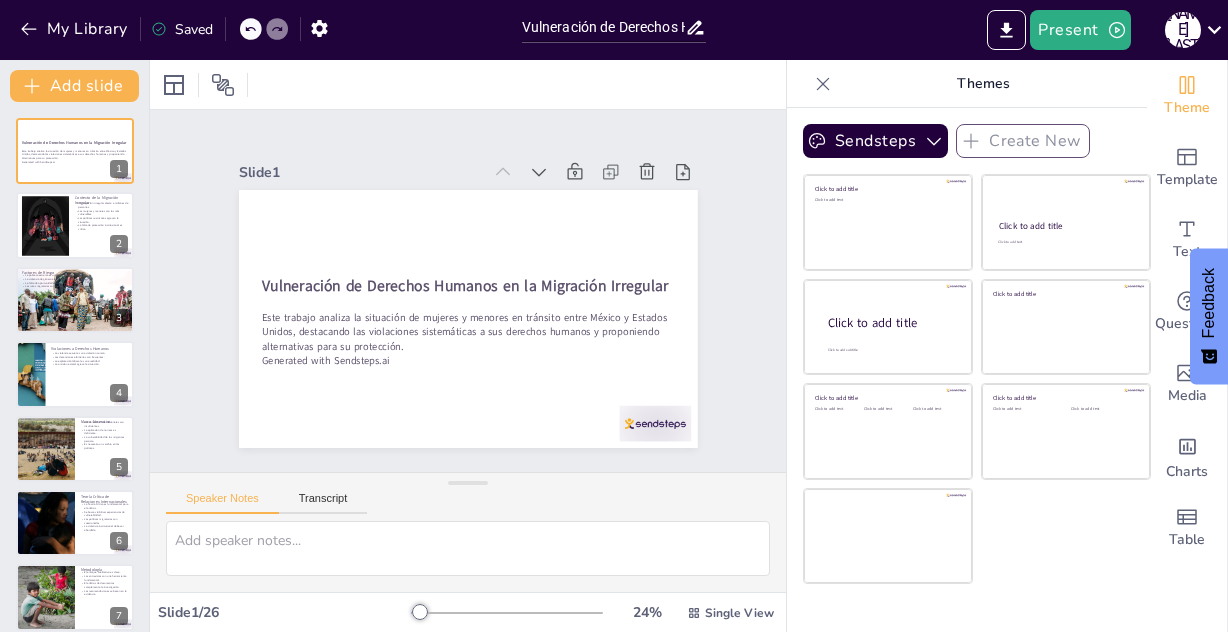 checkbox on "true" 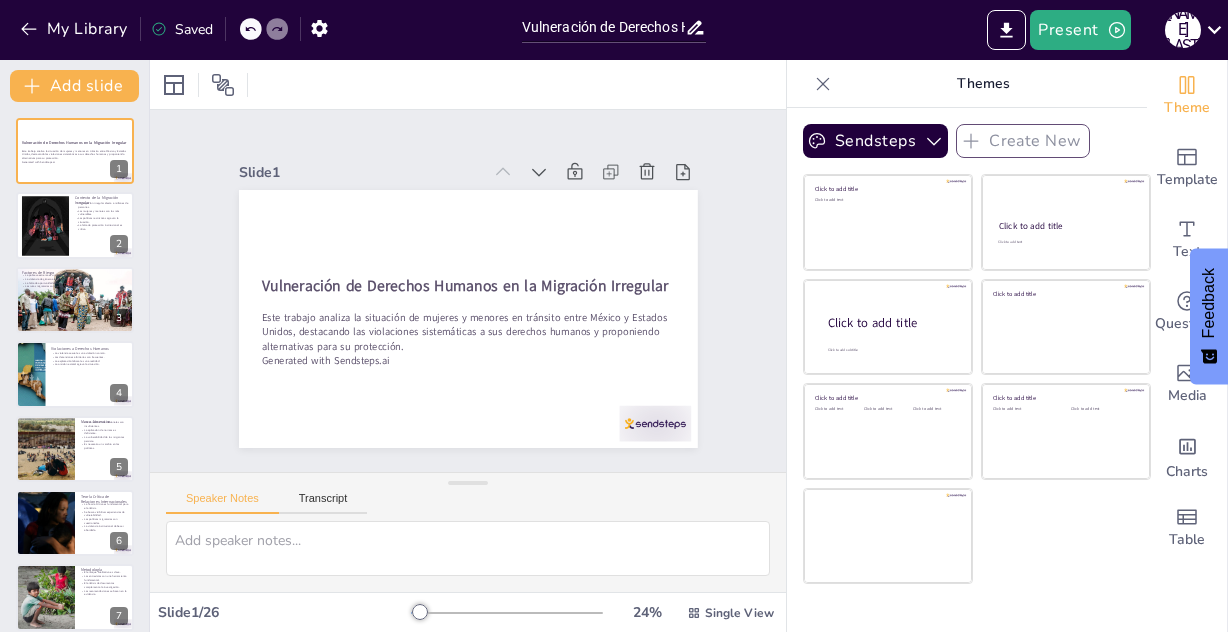 checkbox on "true" 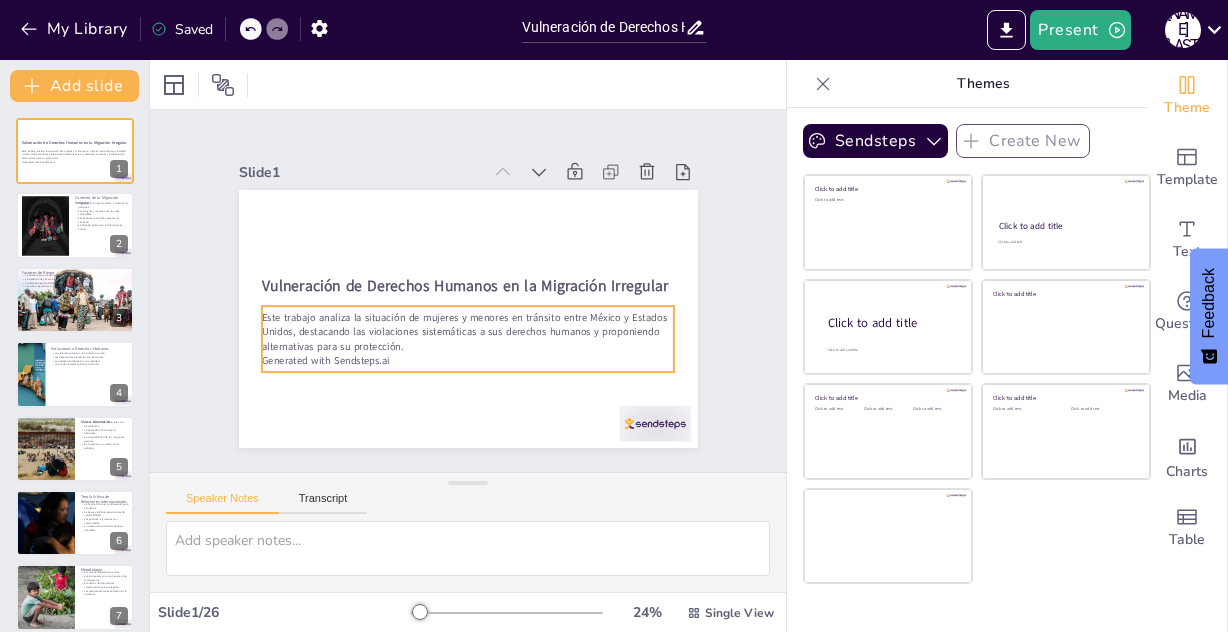 checkbox on "true" 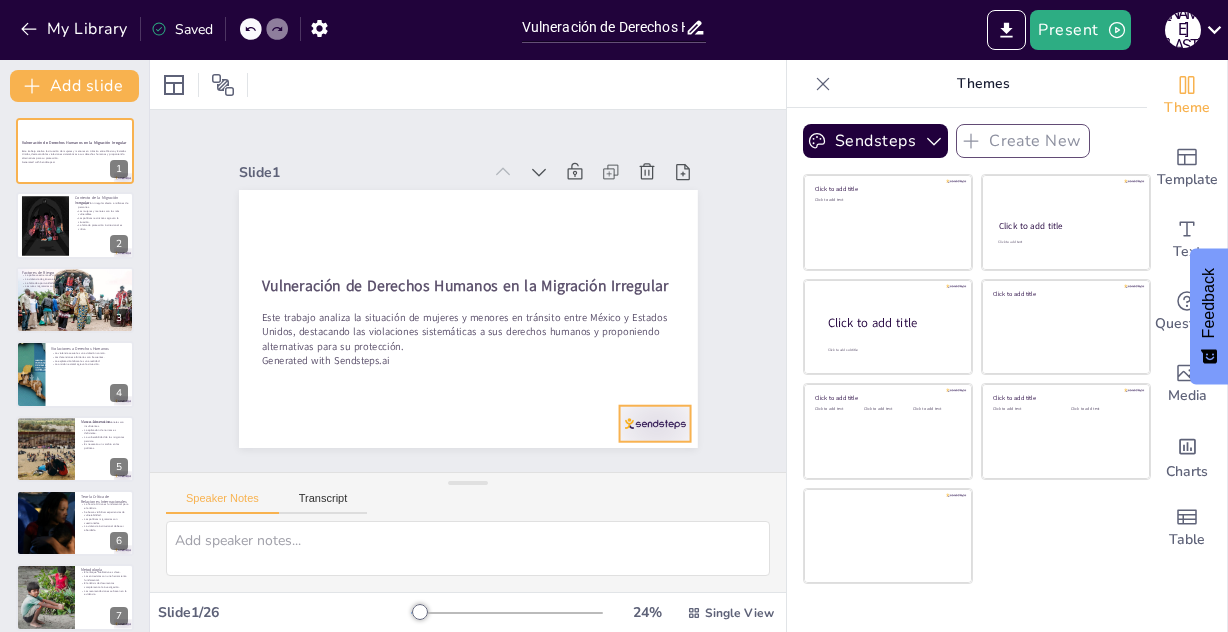 checkbox on "true" 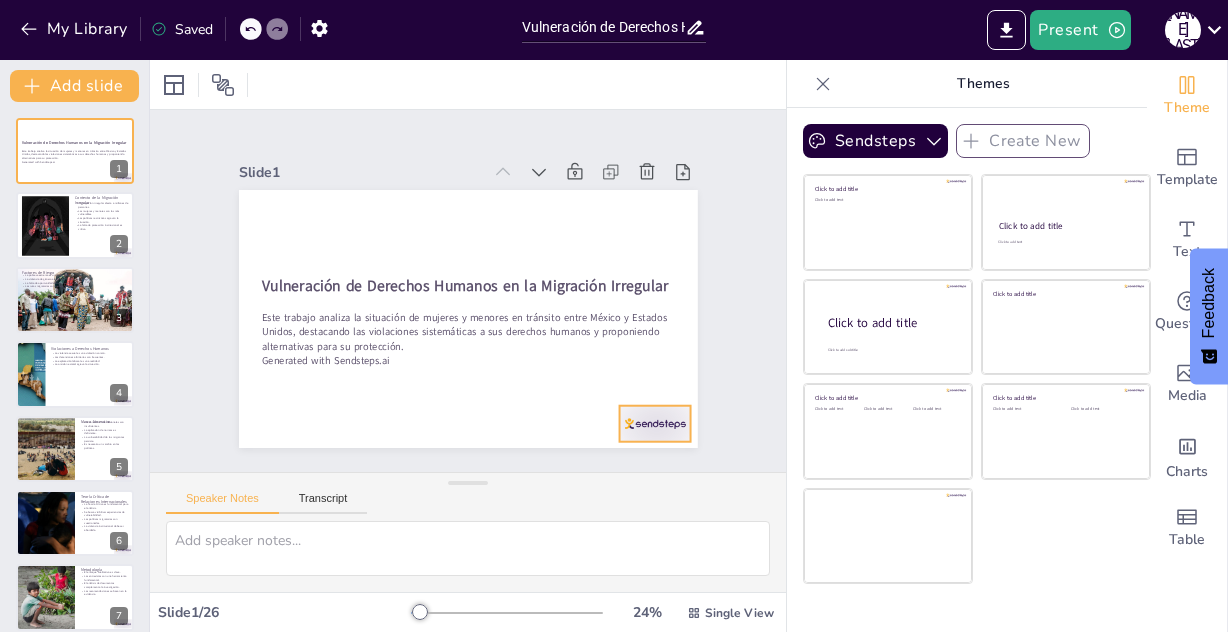 checkbox on "true" 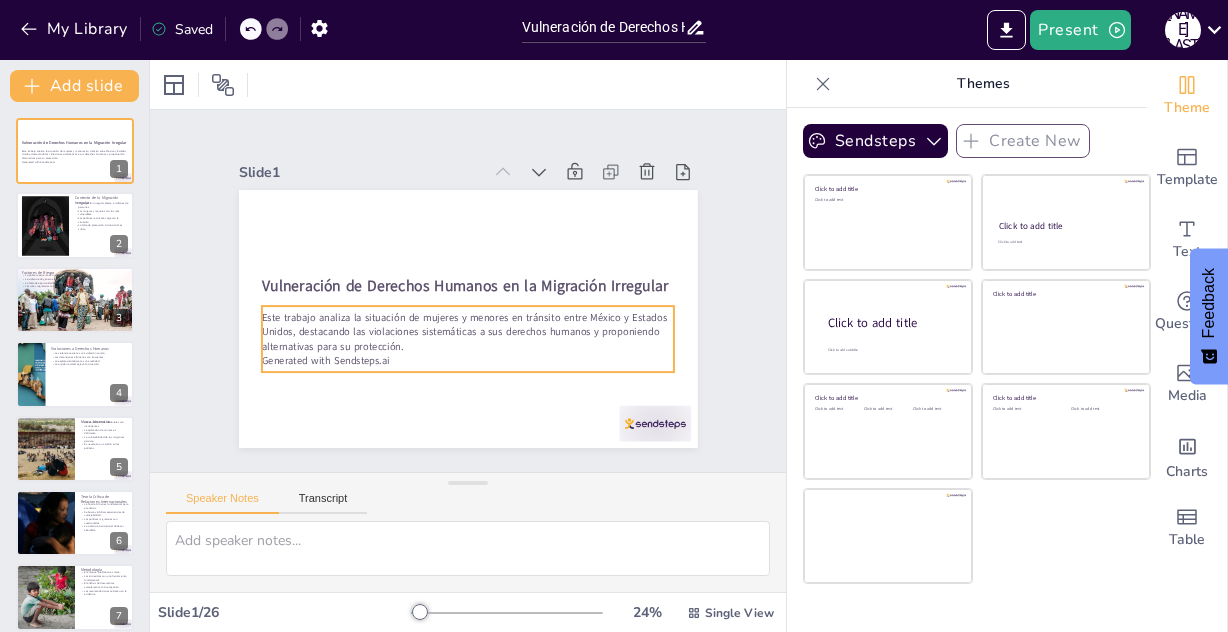 checkbox on "true" 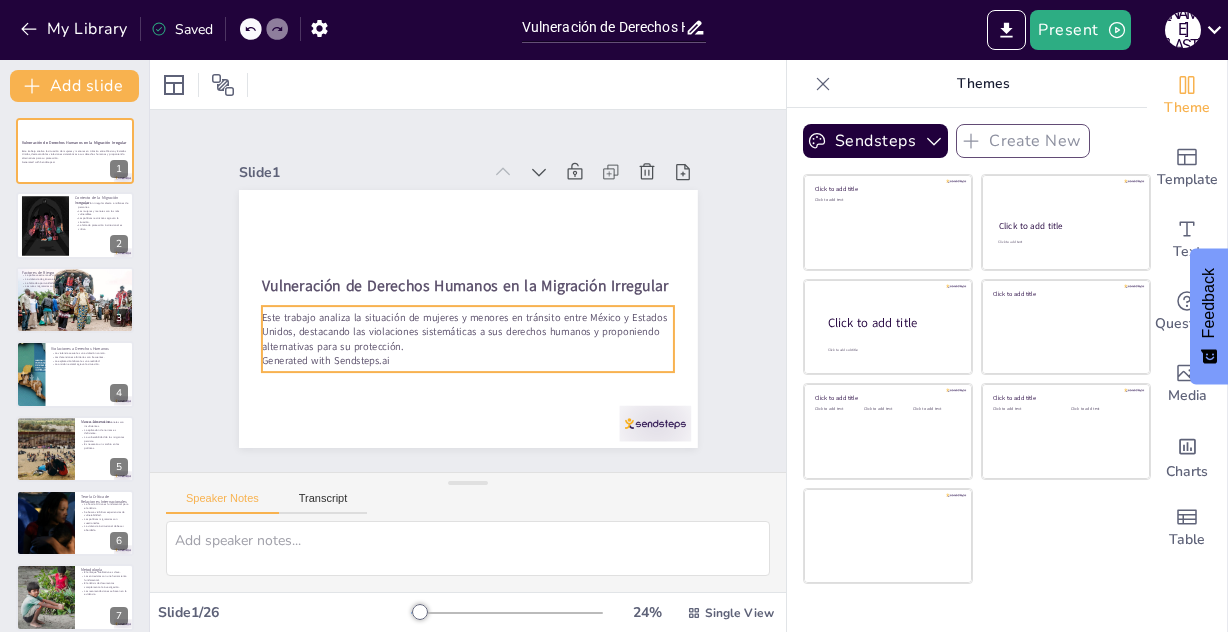 checkbox on "true" 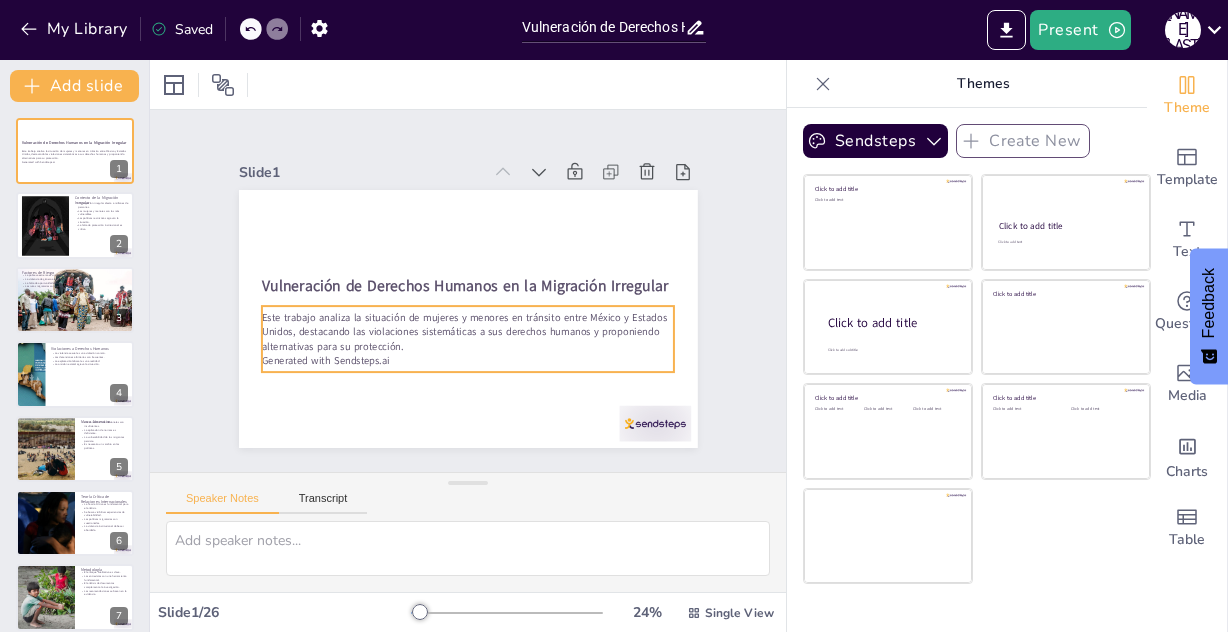 checkbox on "true" 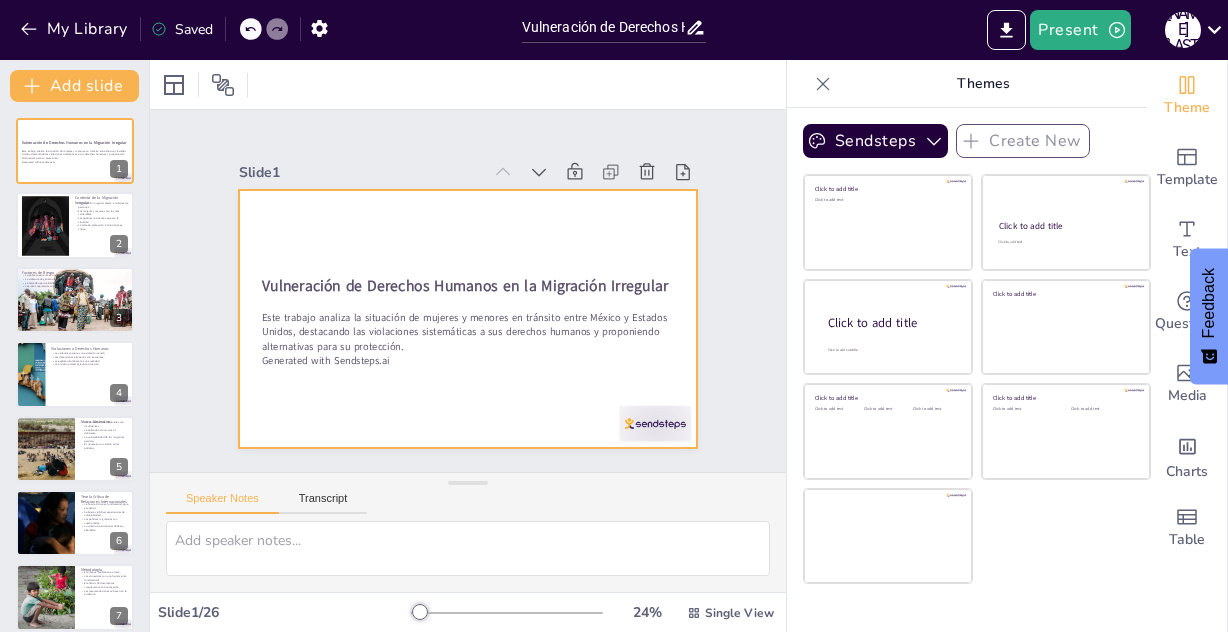 checkbox on "true" 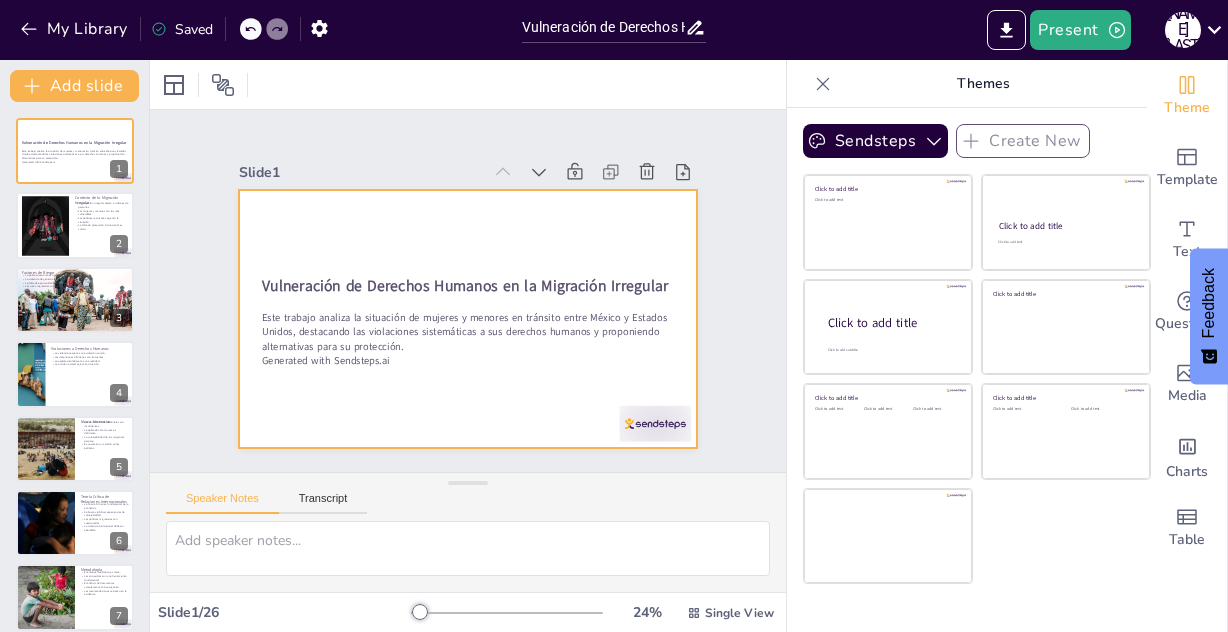 checkbox on "true" 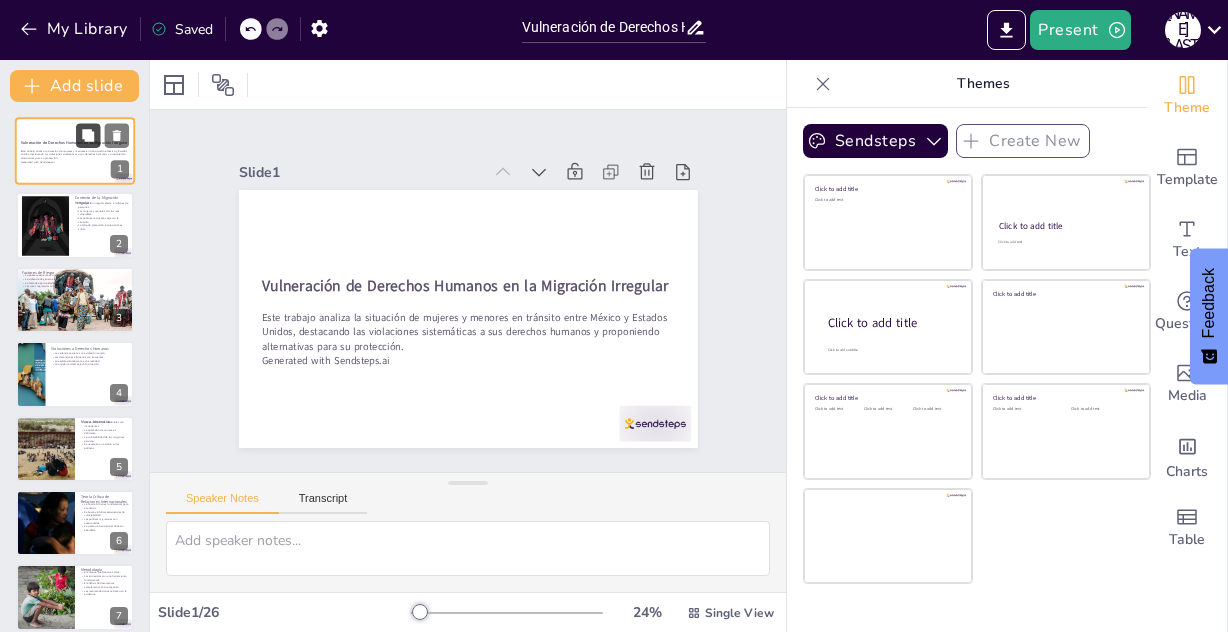 checkbox on "true" 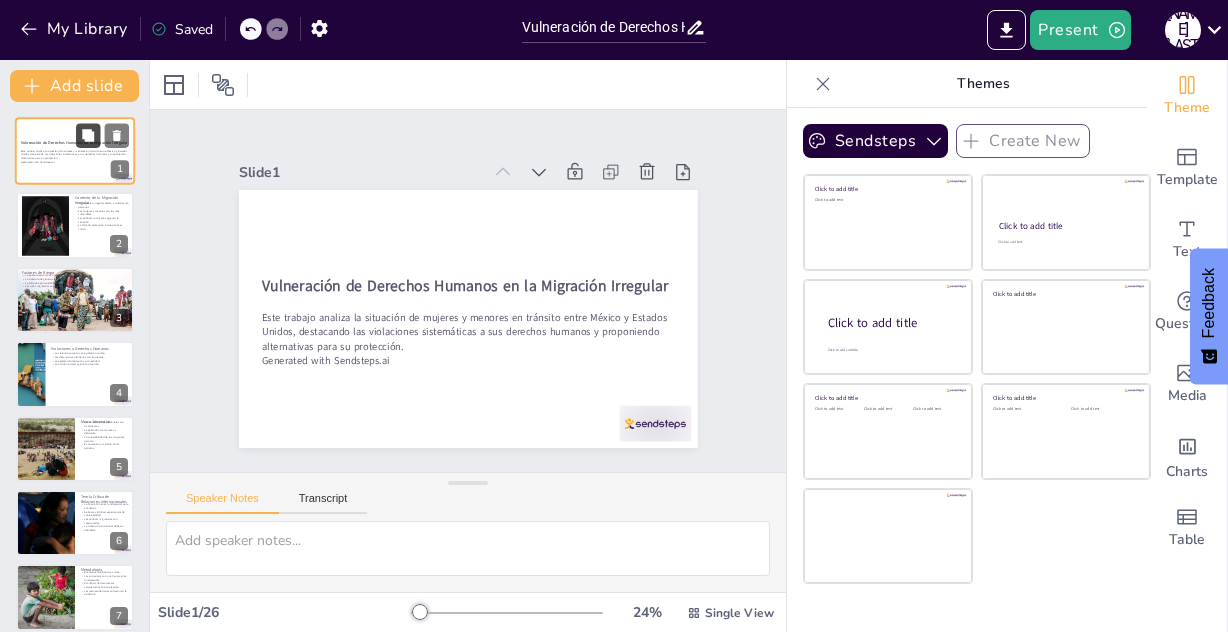 checkbox on "true" 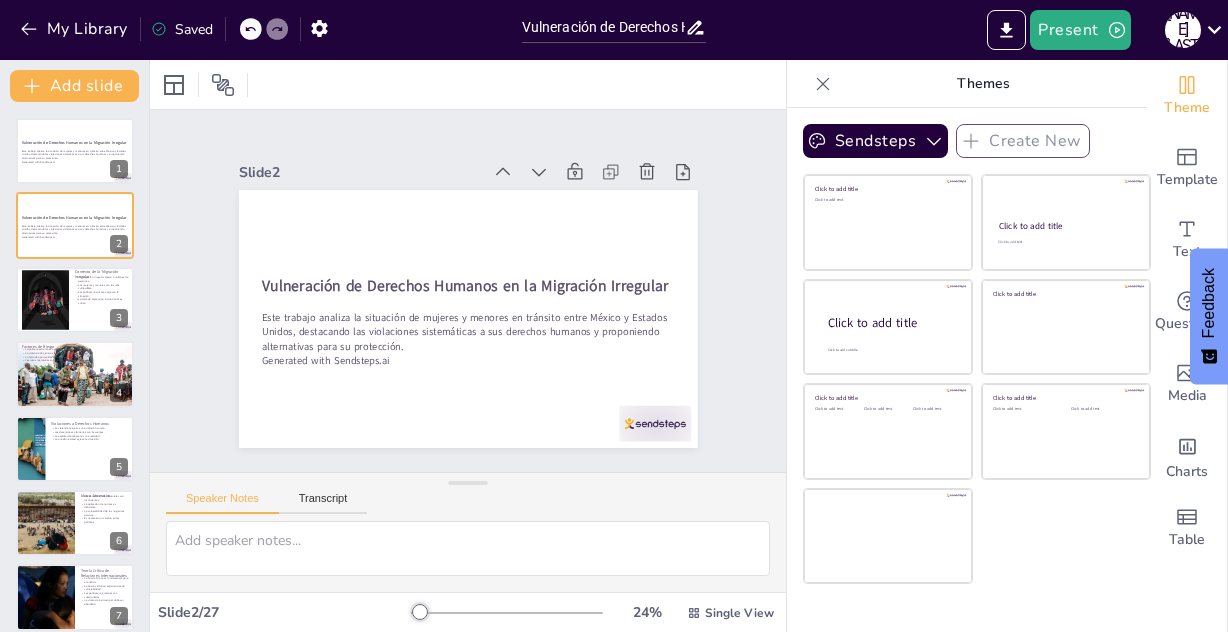 checkbox on "true" 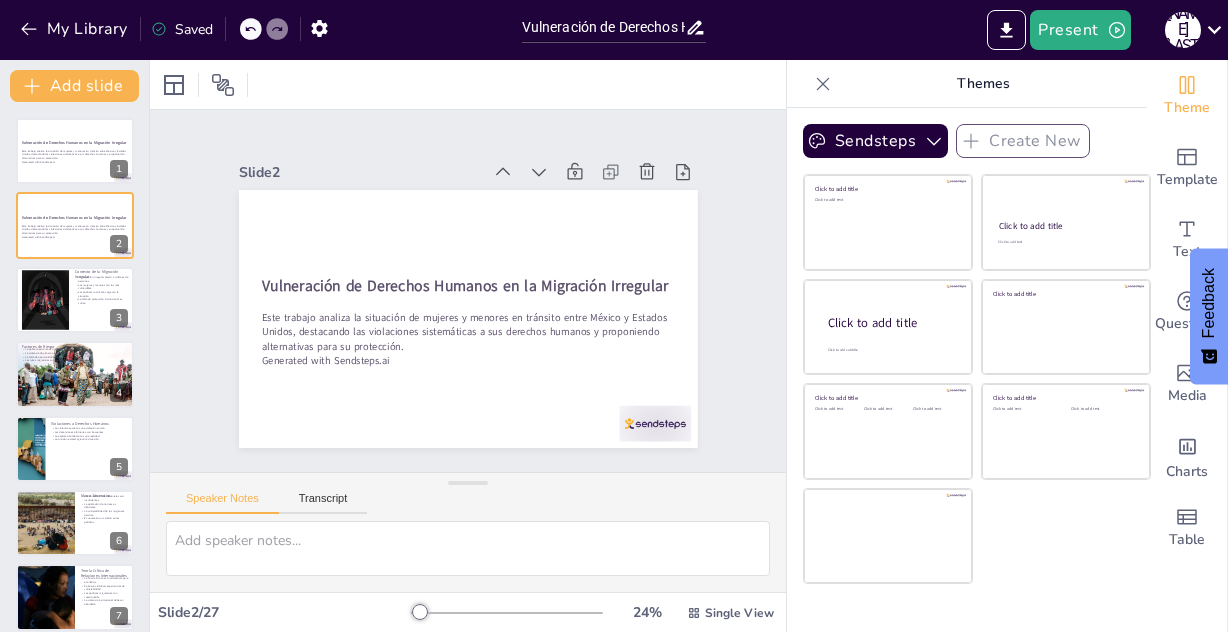 checkbox on "true" 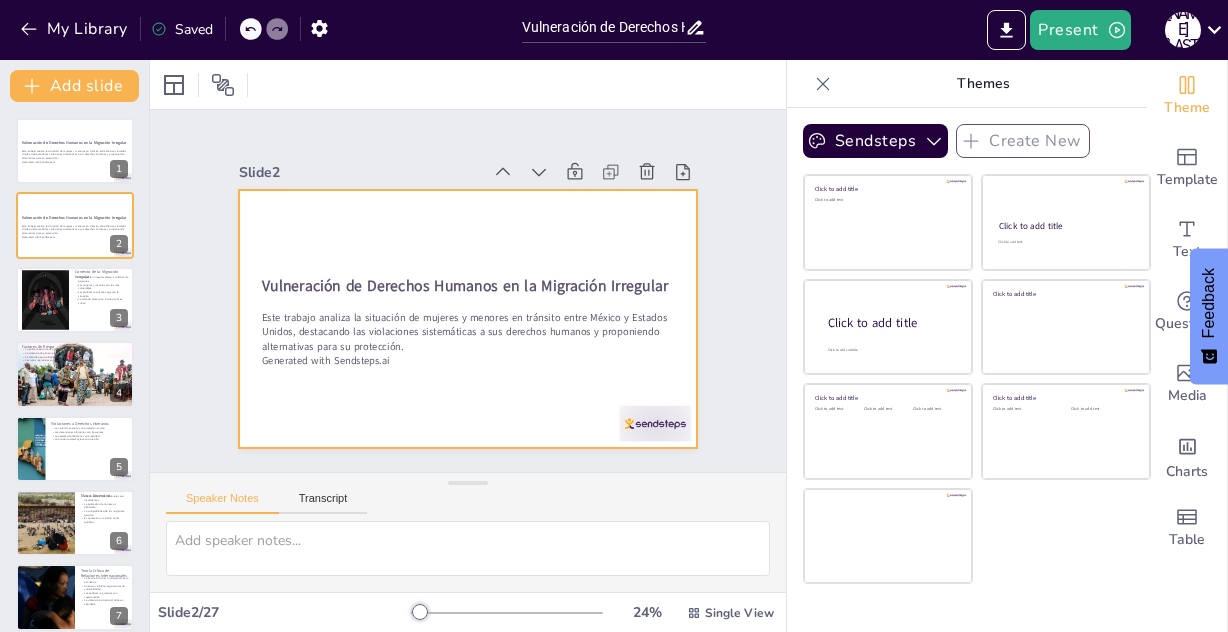 checkbox on "true" 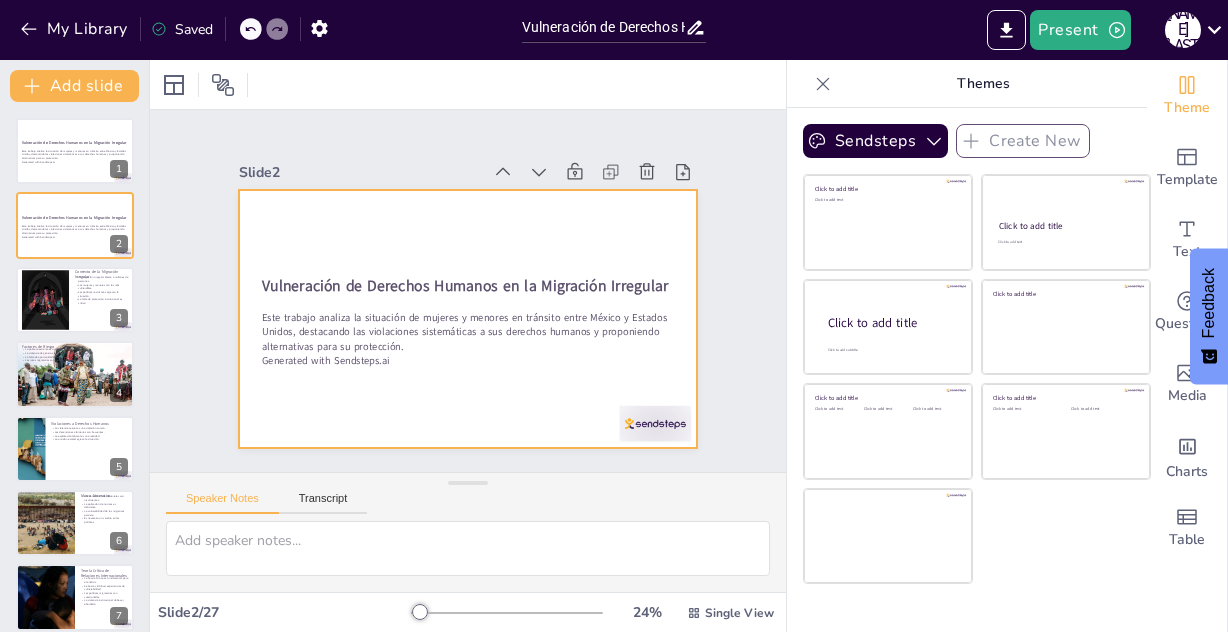 checkbox on "true" 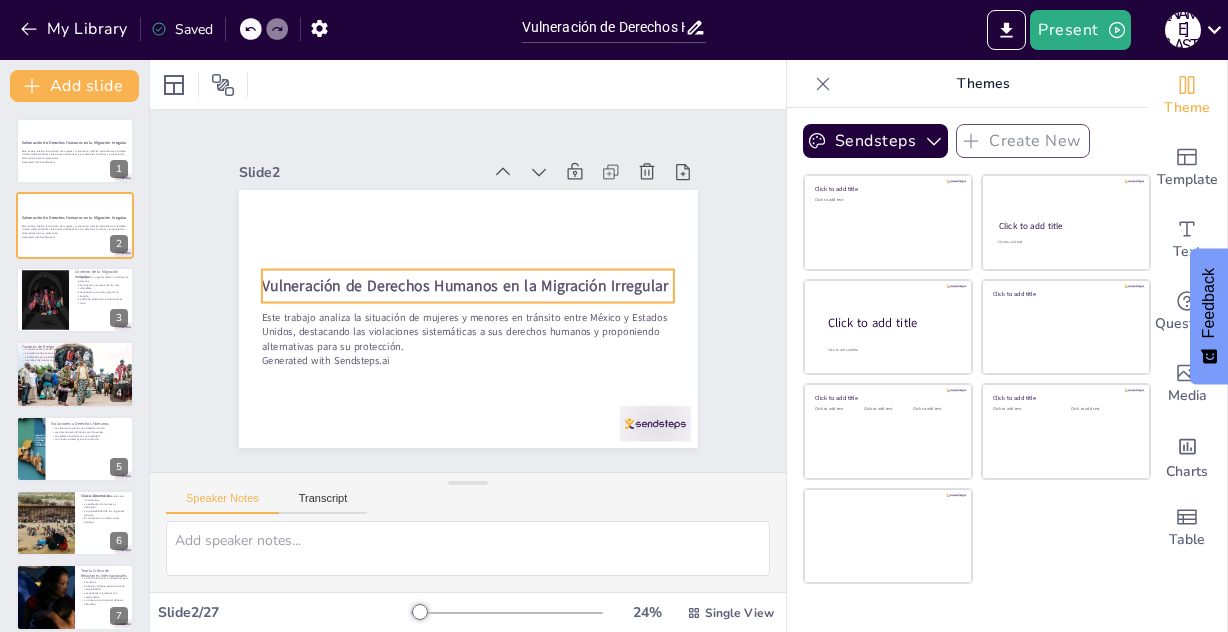 checkbox on "true" 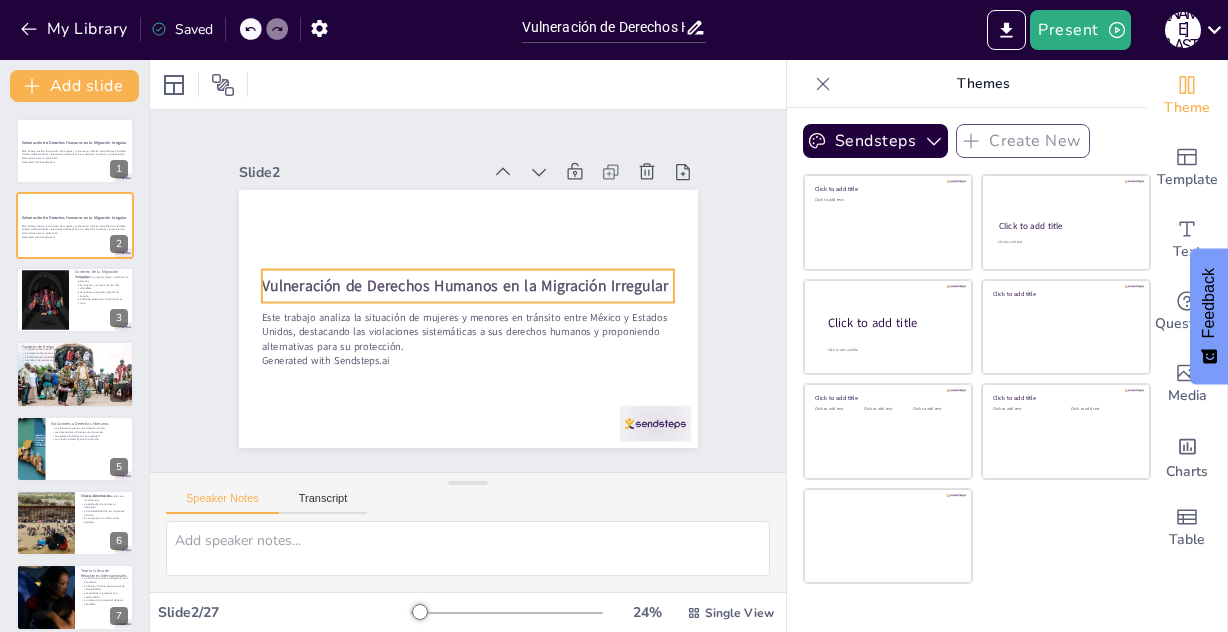 checkbox on "true" 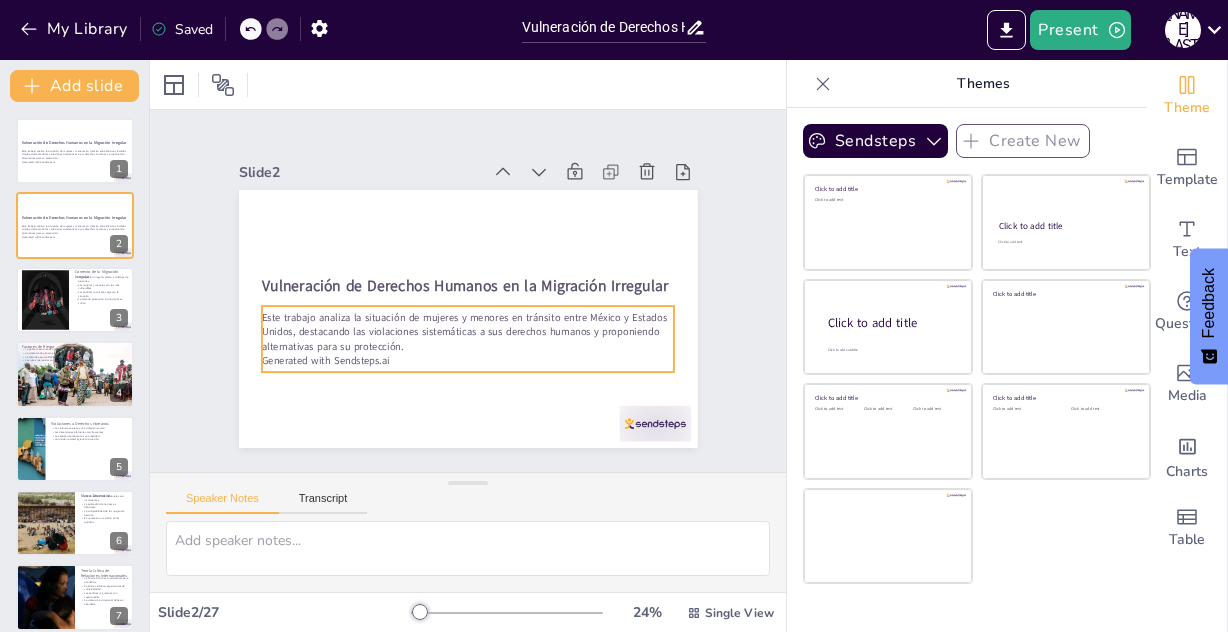 checkbox on "true" 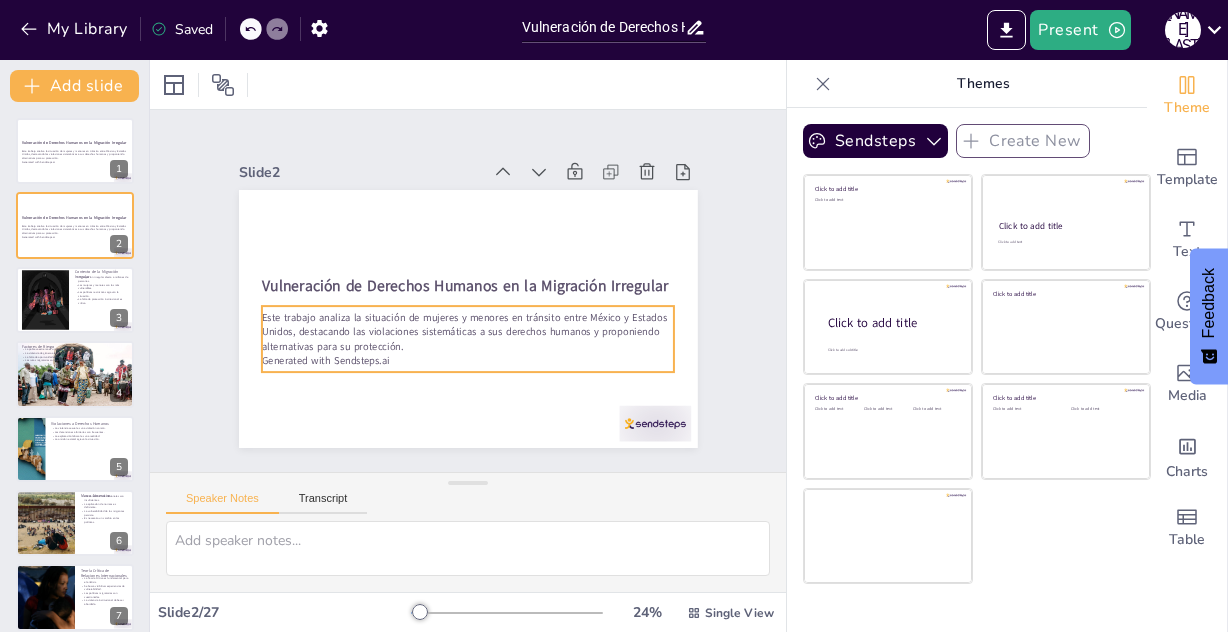 checkbox on "true" 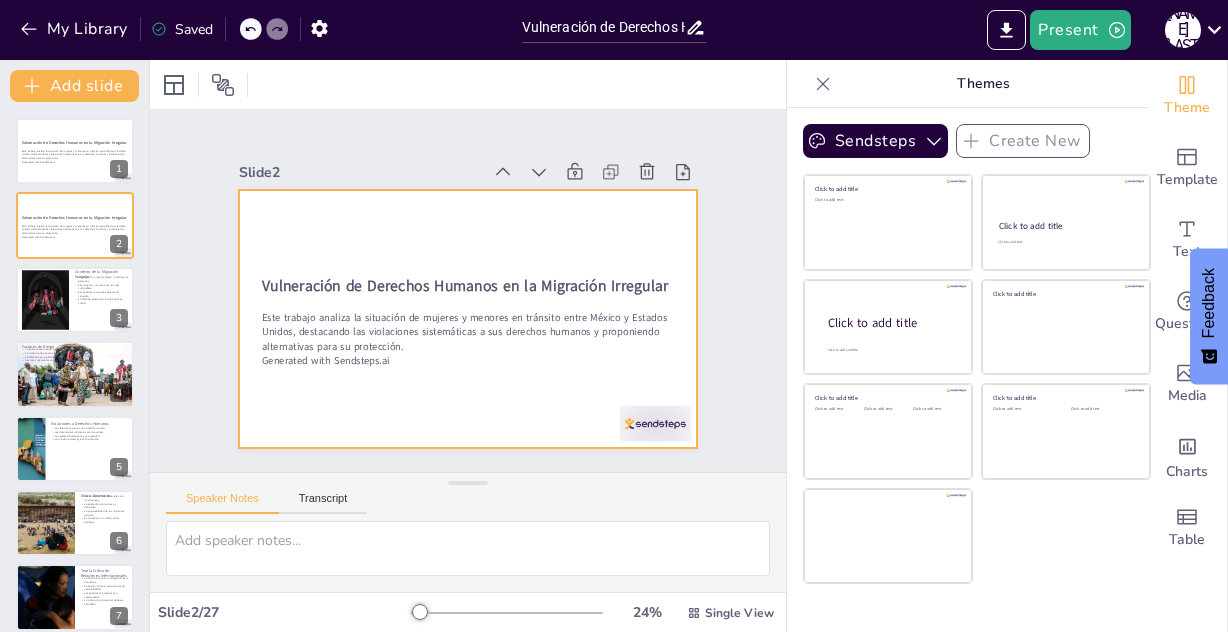 checkbox on "true" 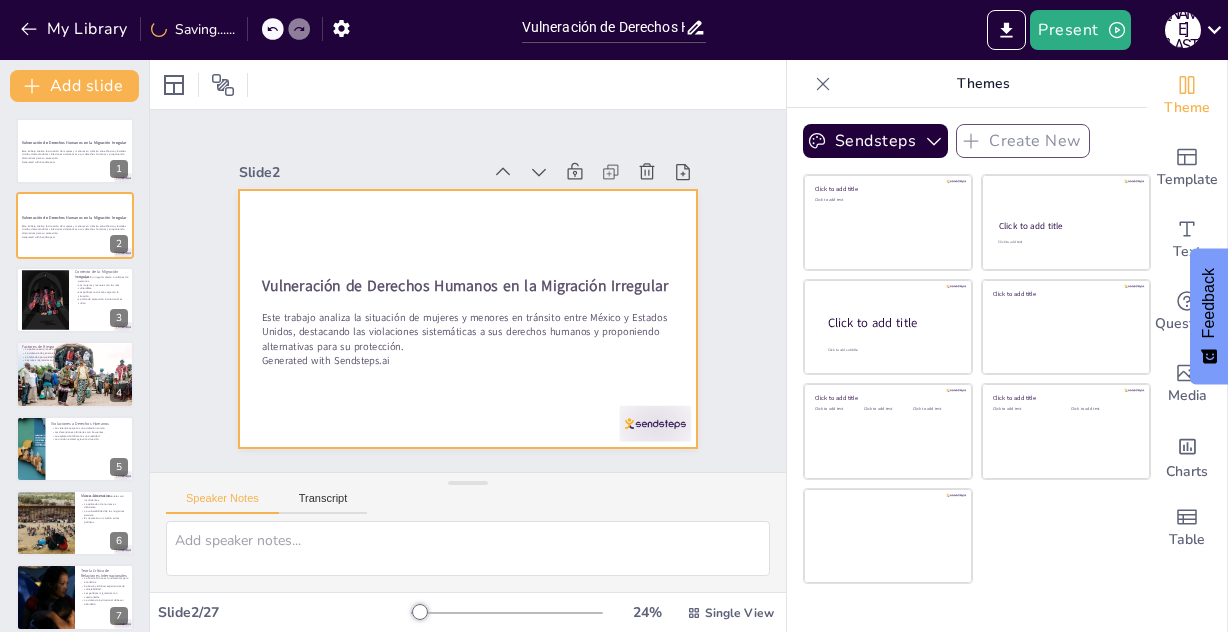 checkbox on "true" 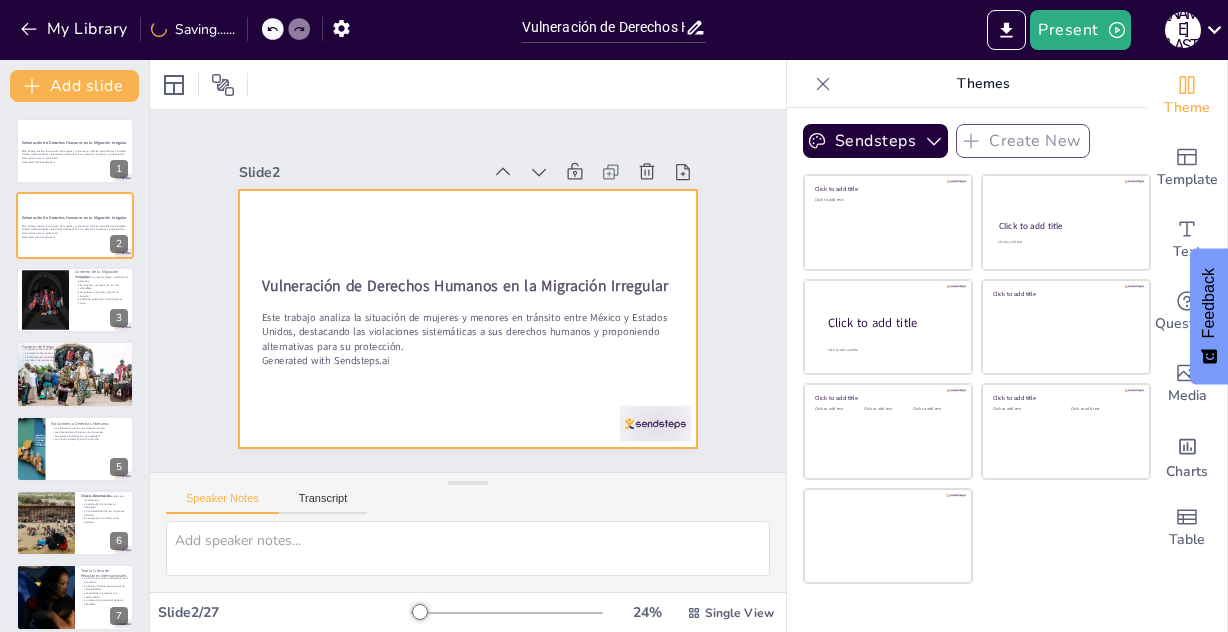 checkbox on "true" 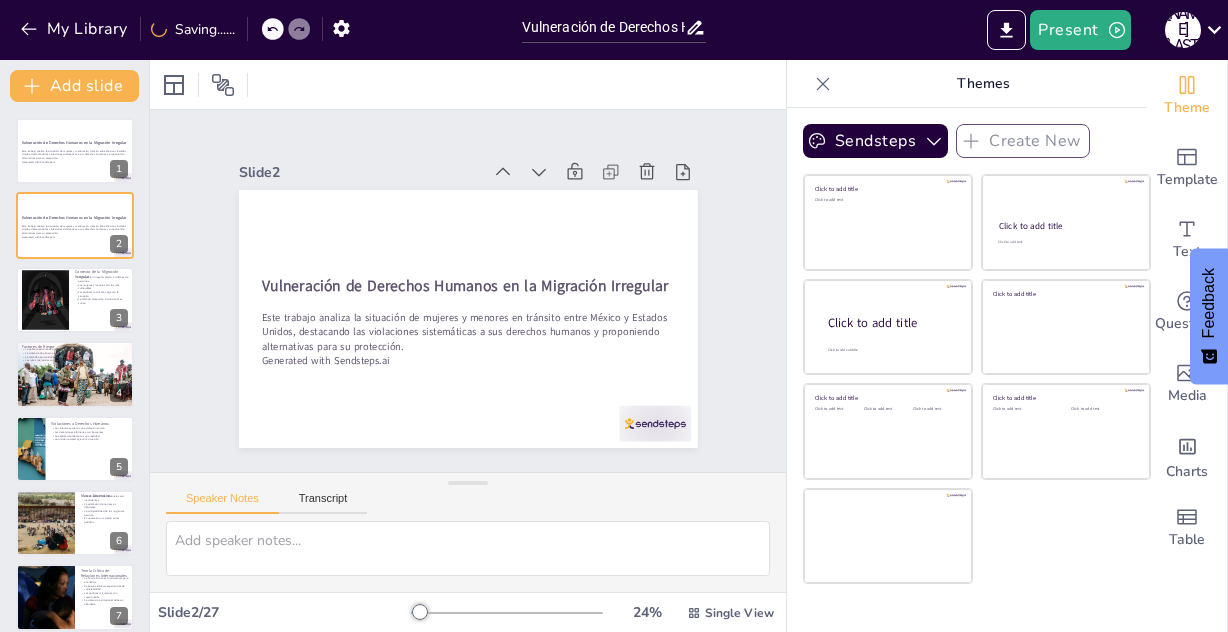 checkbox on "true" 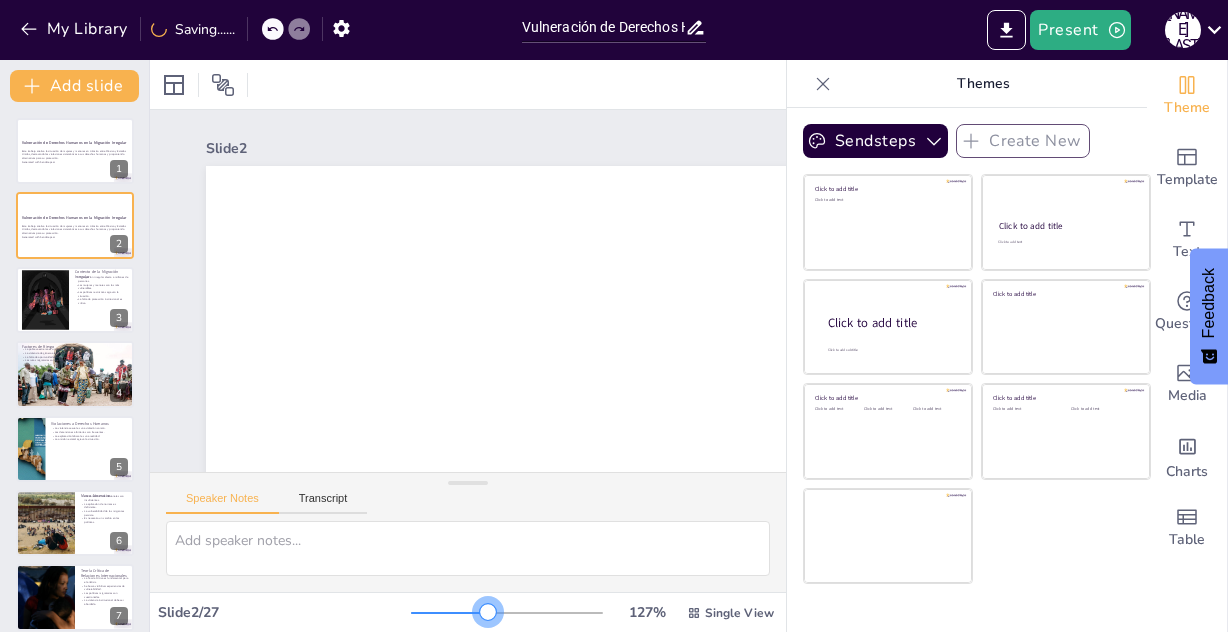 click at bounding box center [507, 613] 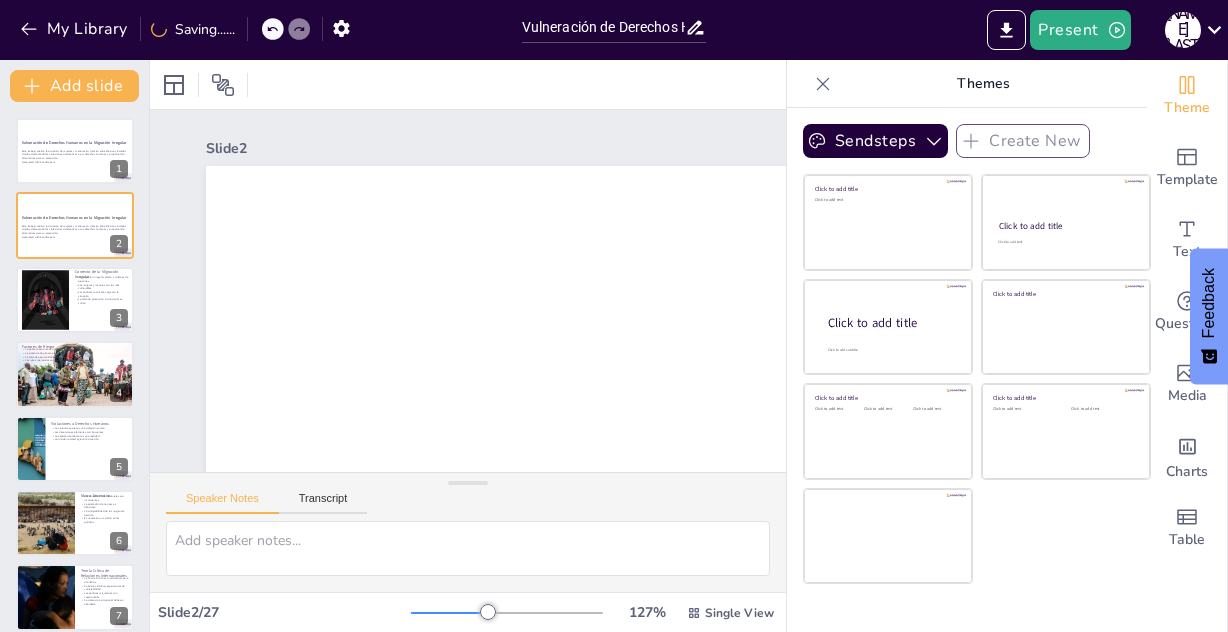 checkbox on "true" 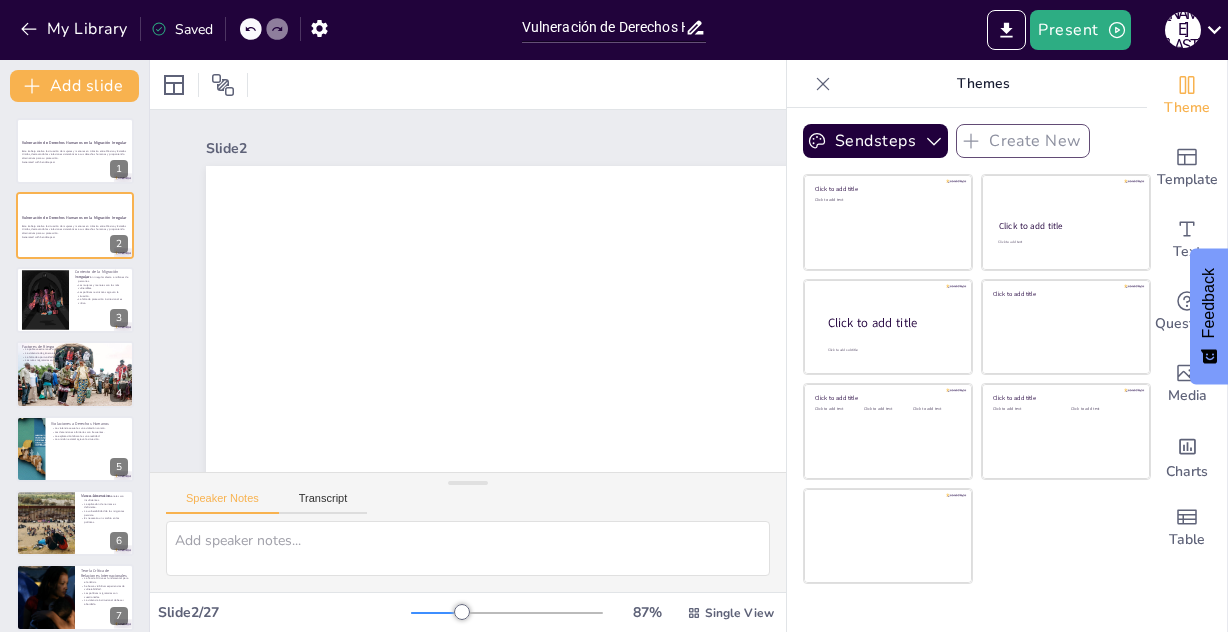 click on "Slide  2  /  27" at bounding box center (284, 612) 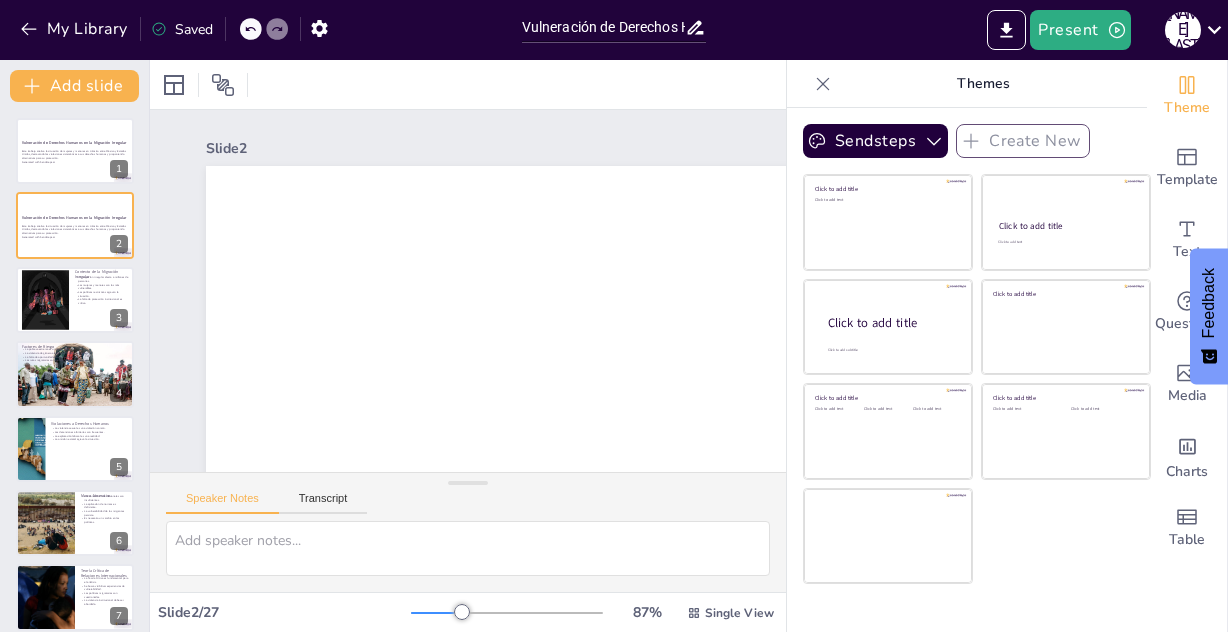 checkbox on "true" 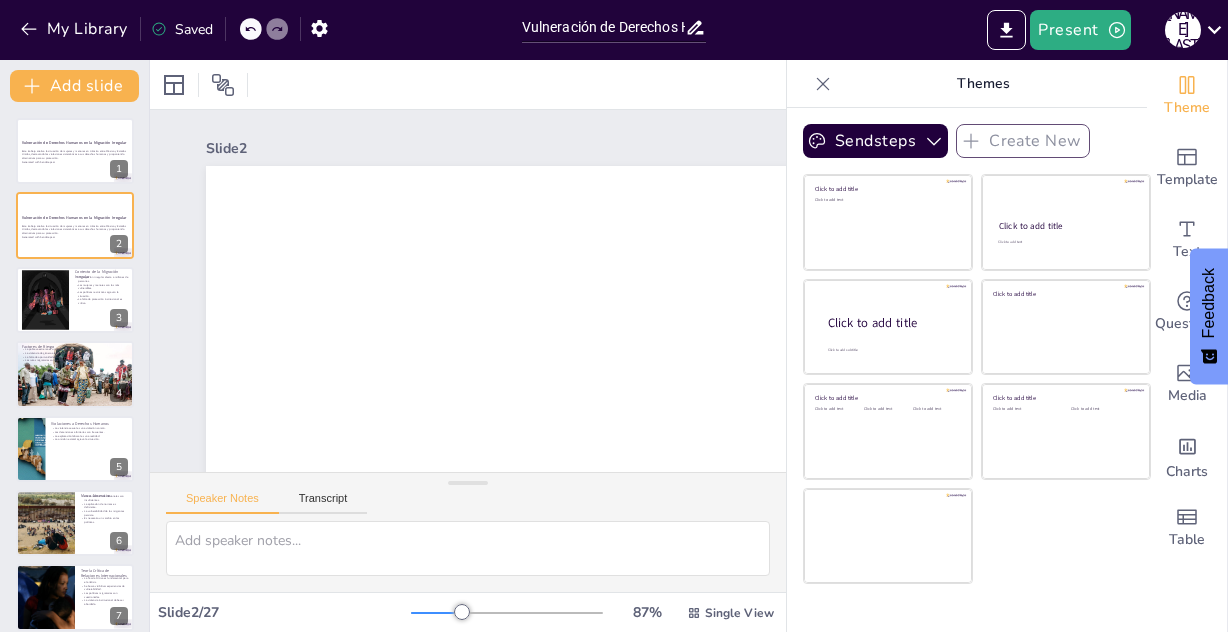 checkbox on "true" 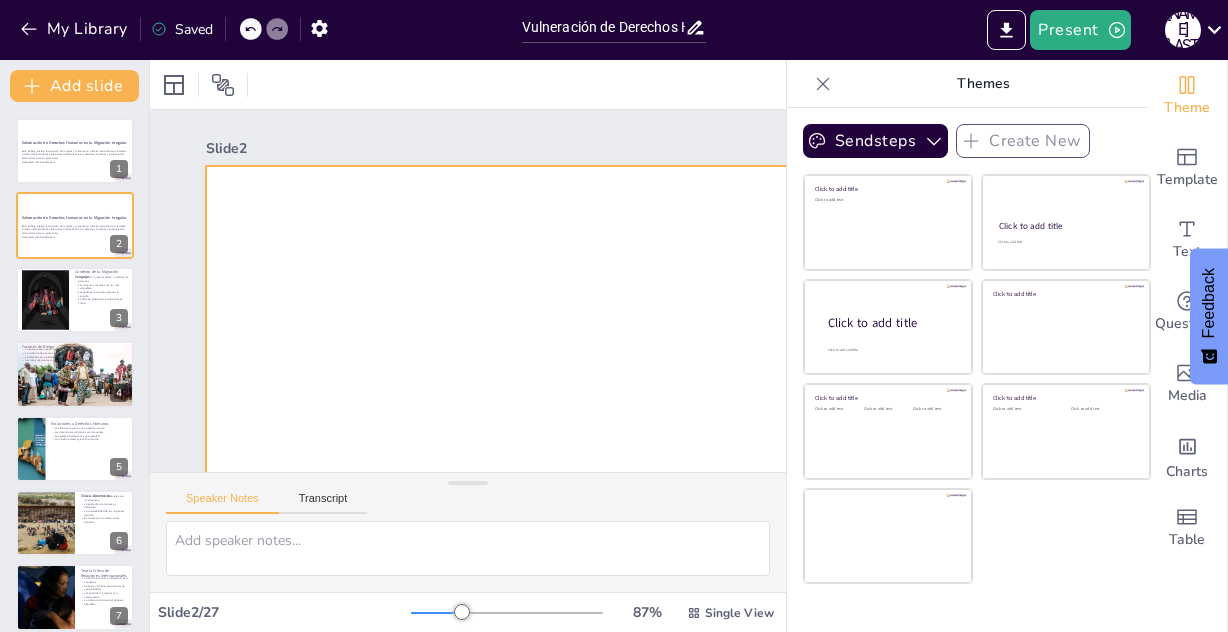 checkbox on "true" 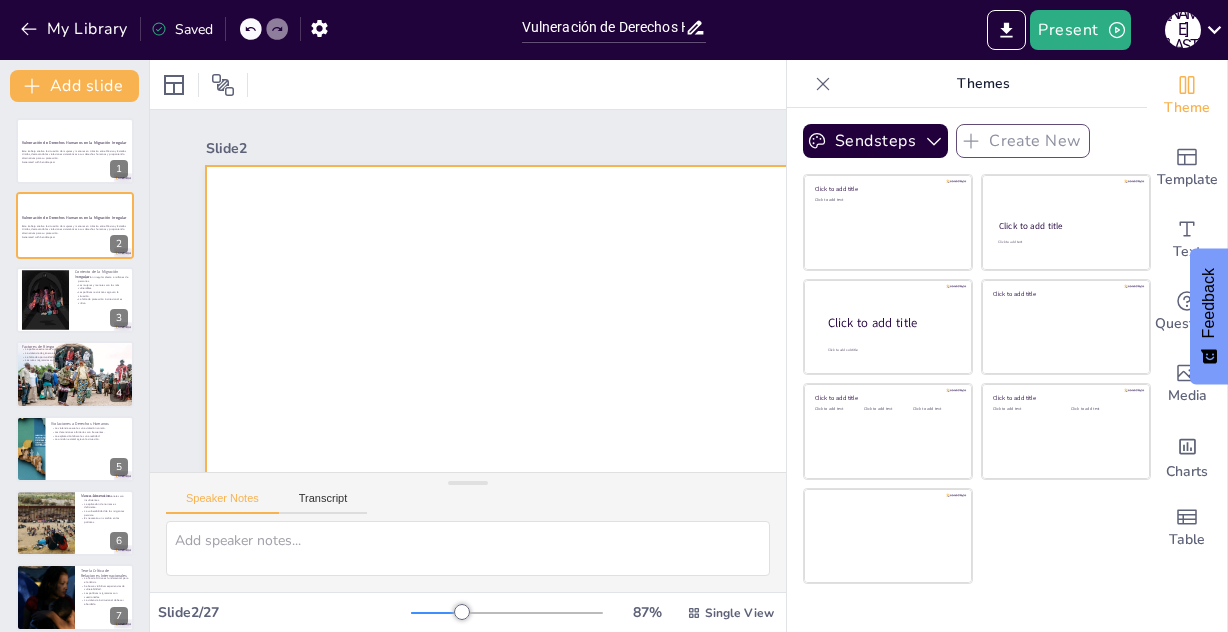 checkbox on "true" 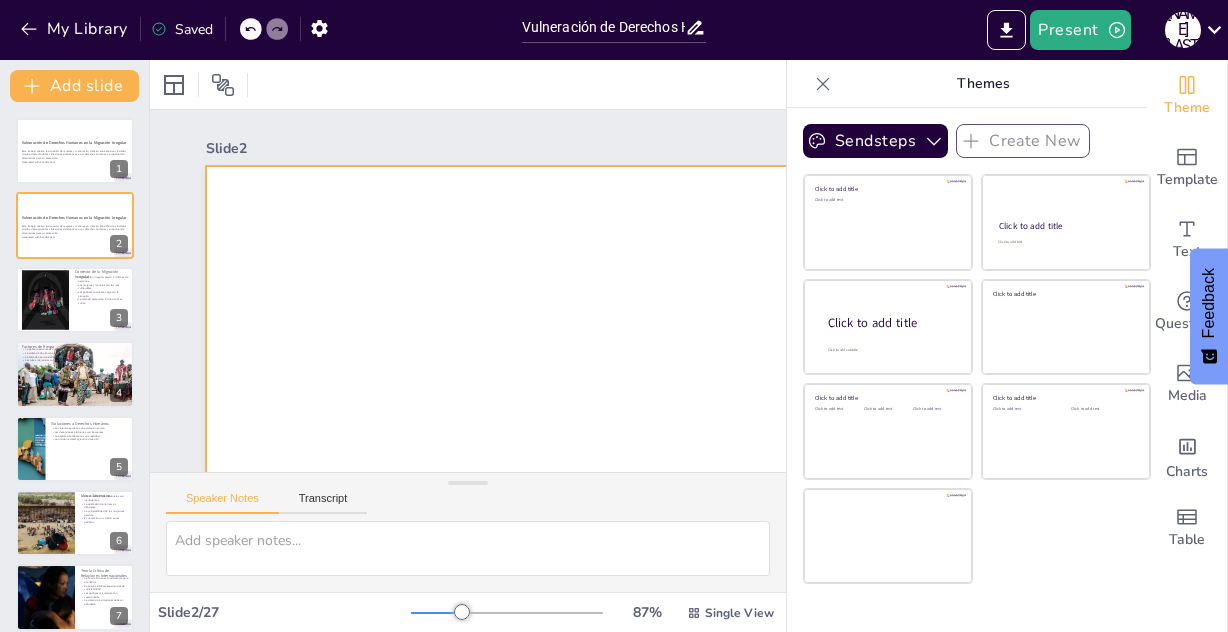 checkbox on "true" 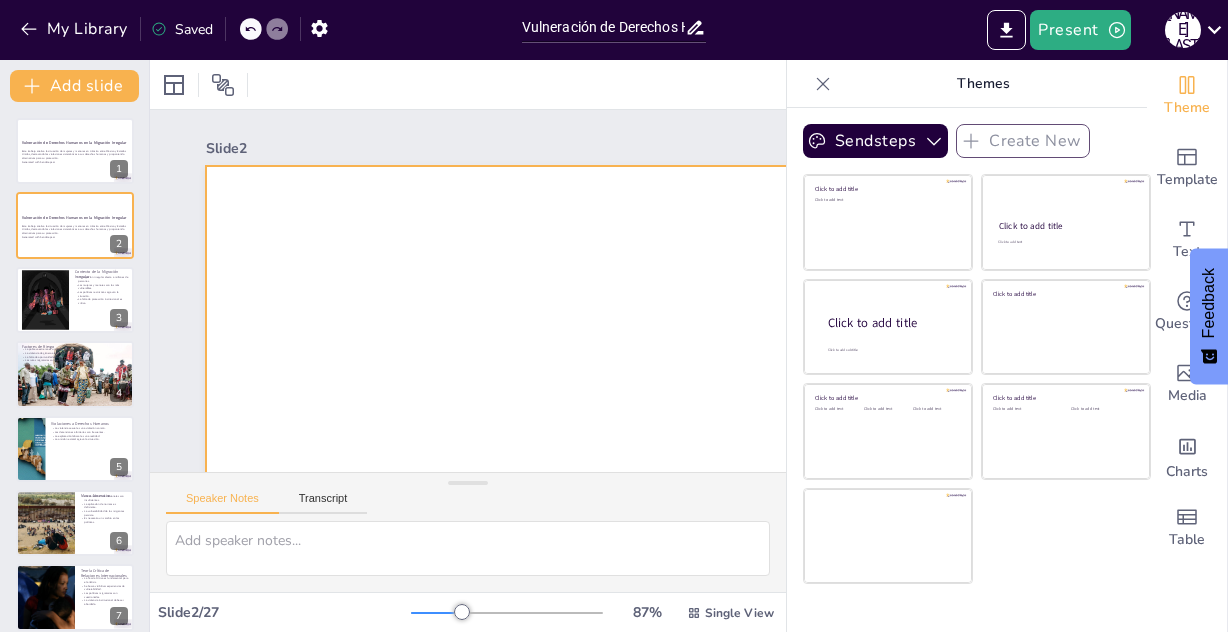 checkbox on "true" 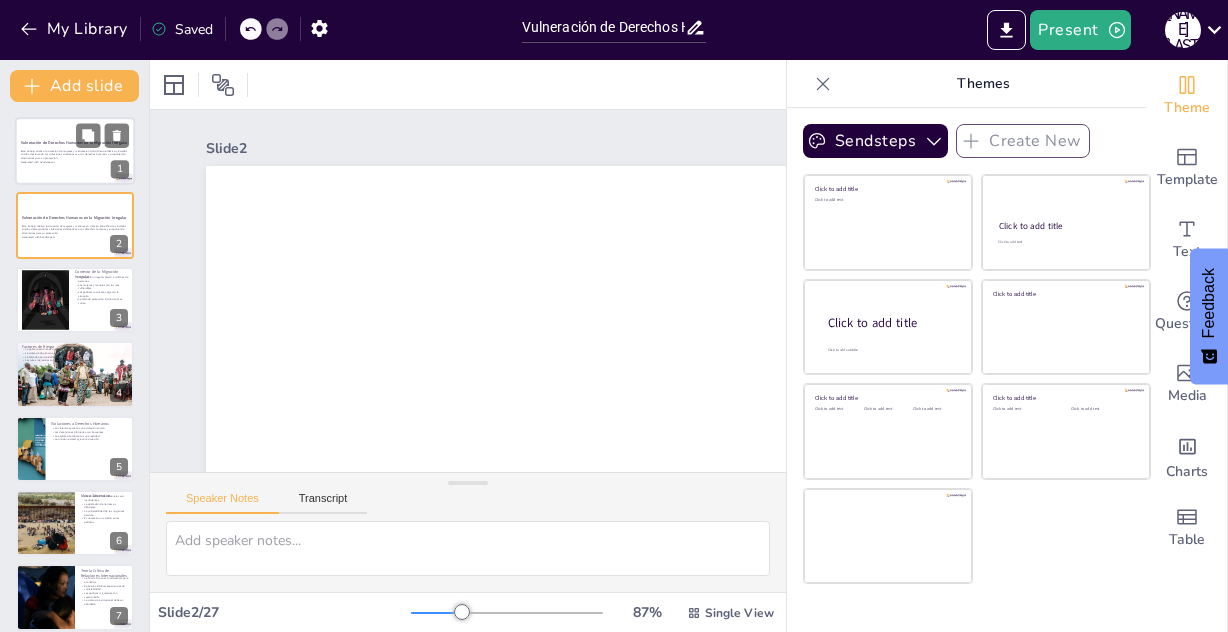 checkbox on "true" 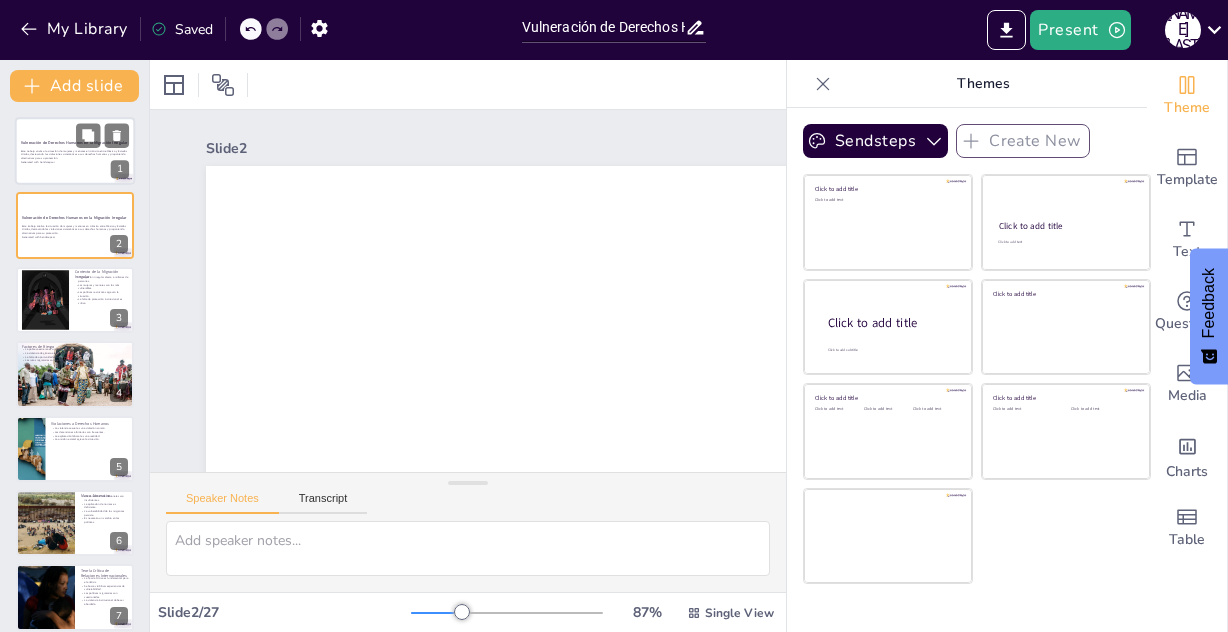 checkbox on "true" 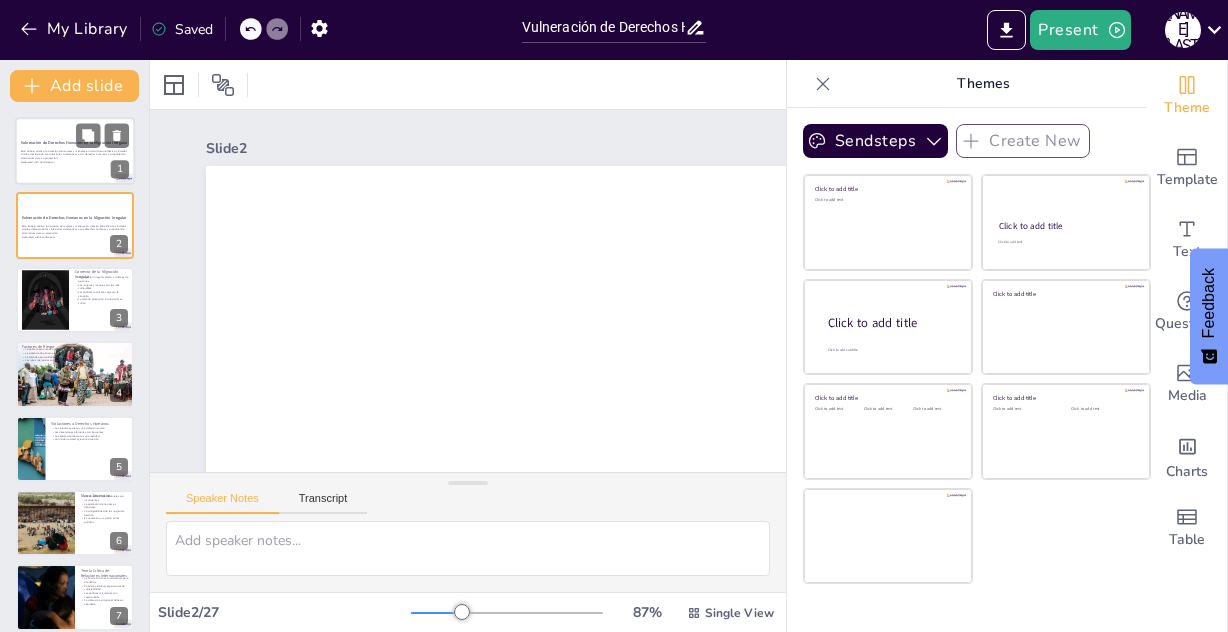 checkbox on "true" 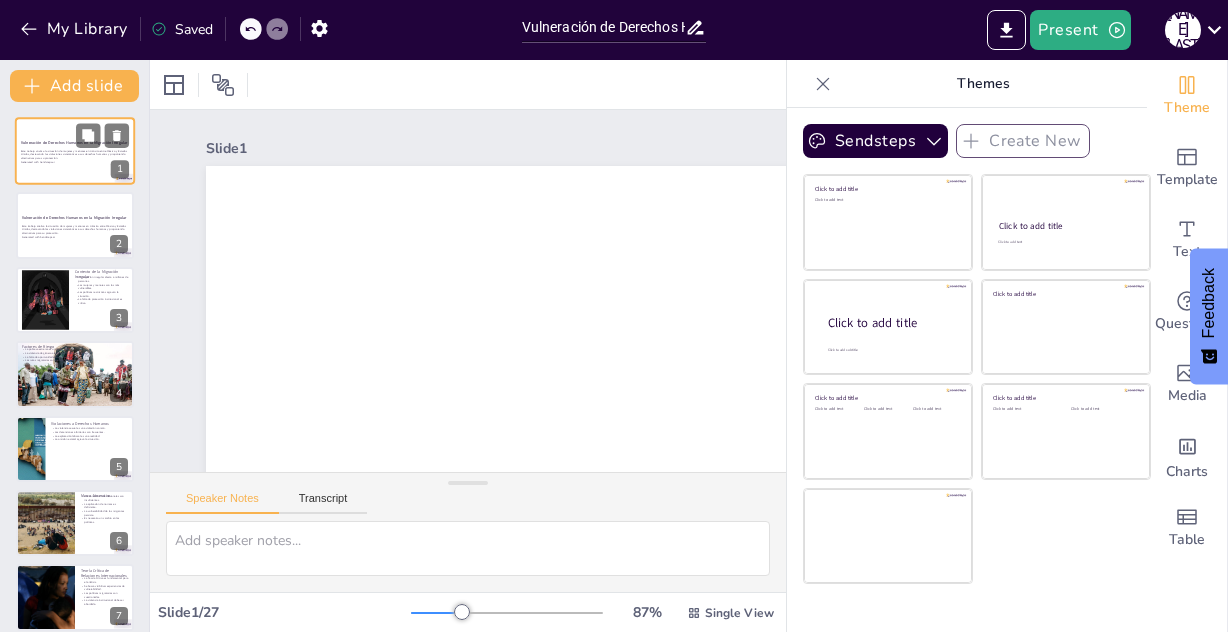 checkbox on "true" 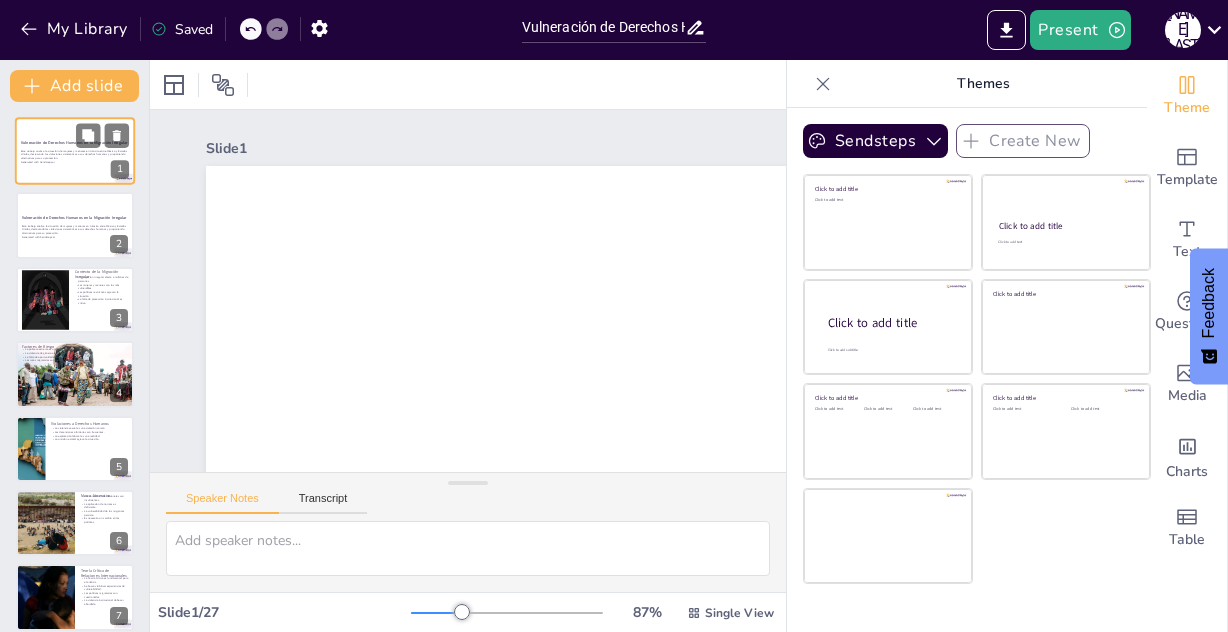 checkbox on "true" 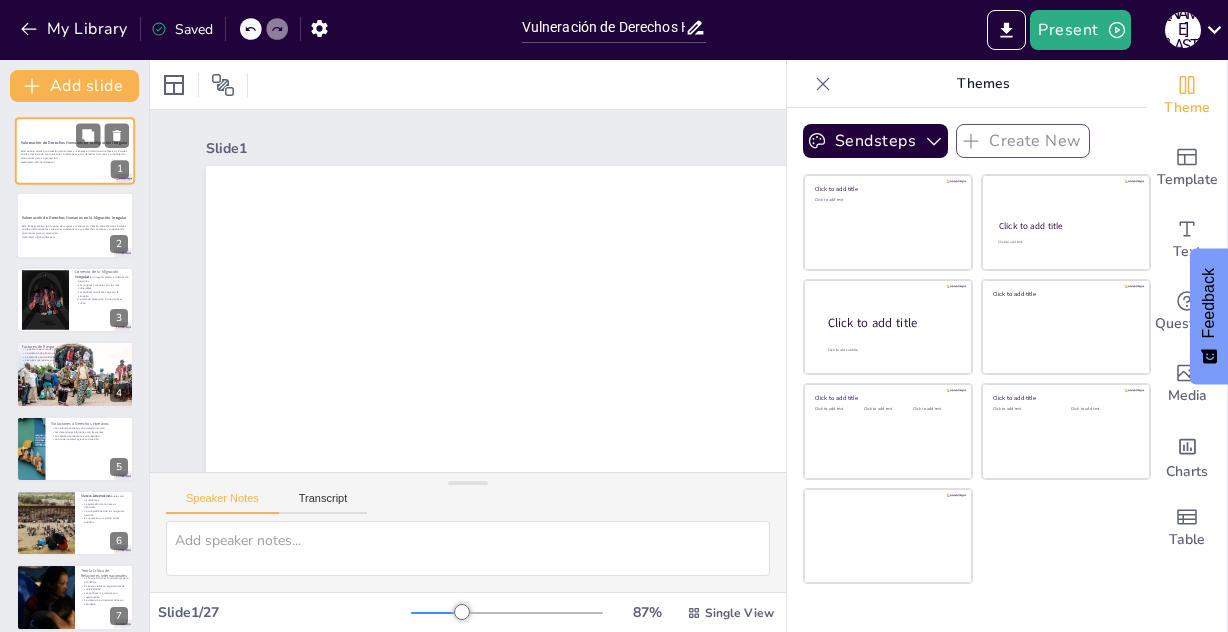 checkbox on "true" 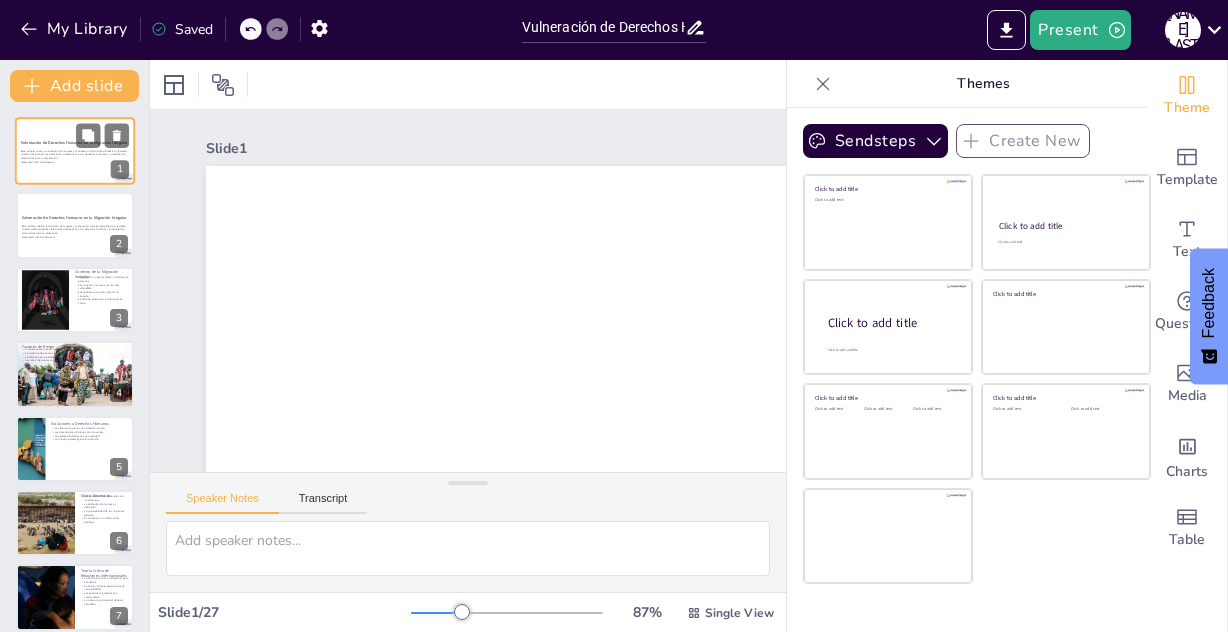 click on "Generated with Sendsteps.ai" at bounding box center [75, 162] 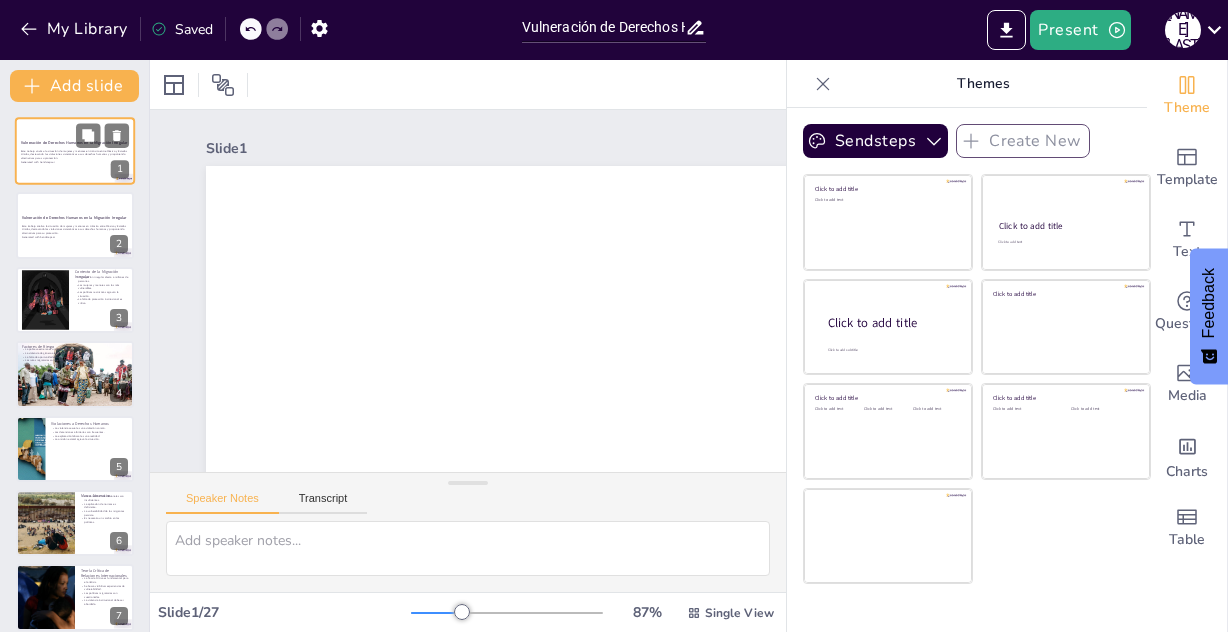 scroll, scrollTop: 344, scrollLeft: 0, axis: vertical 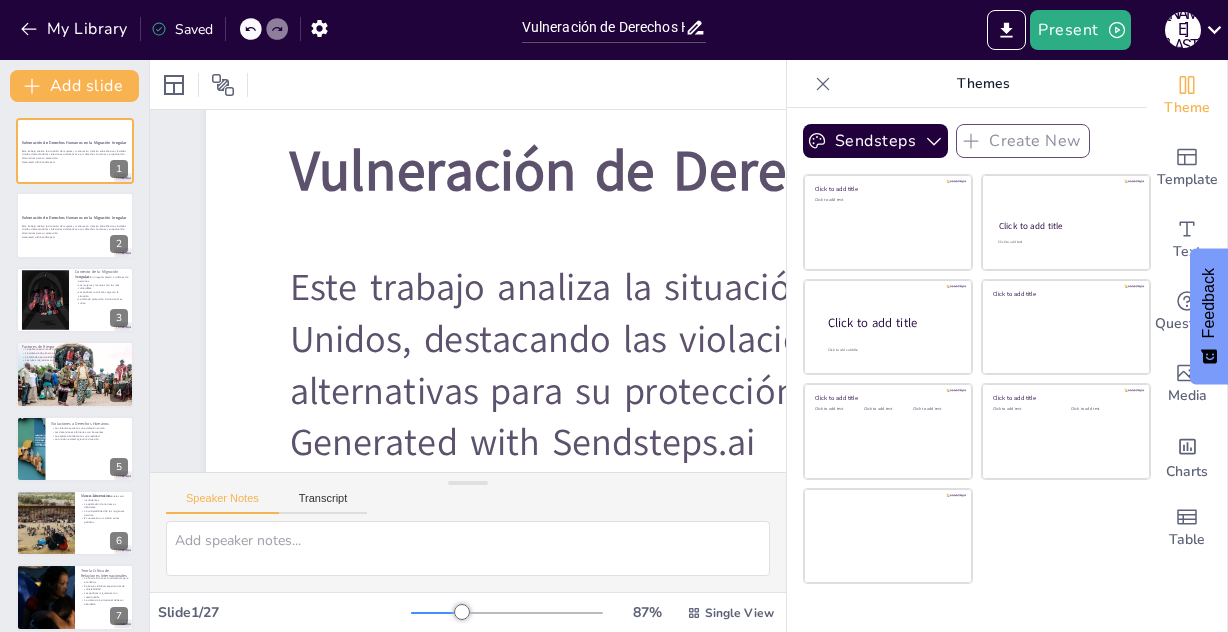 drag, startPoint x: 458, startPoint y: 594, endPoint x: 455, endPoint y: 604, distance: 10.440307 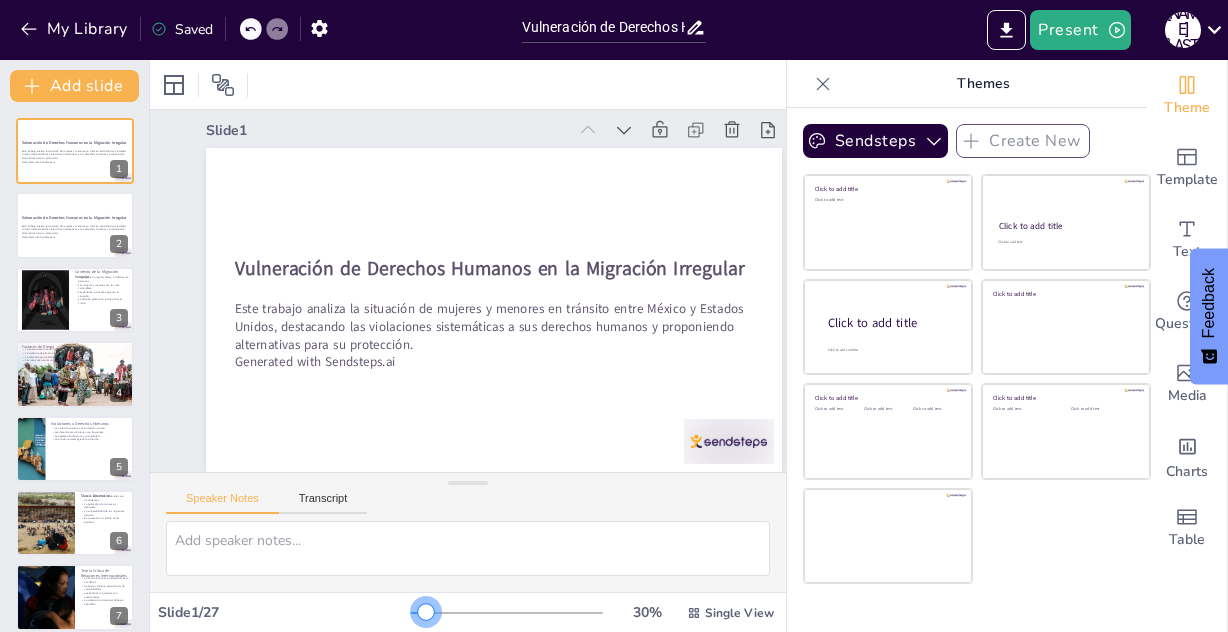 scroll, scrollTop: 33, scrollLeft: 0, axis: vertical 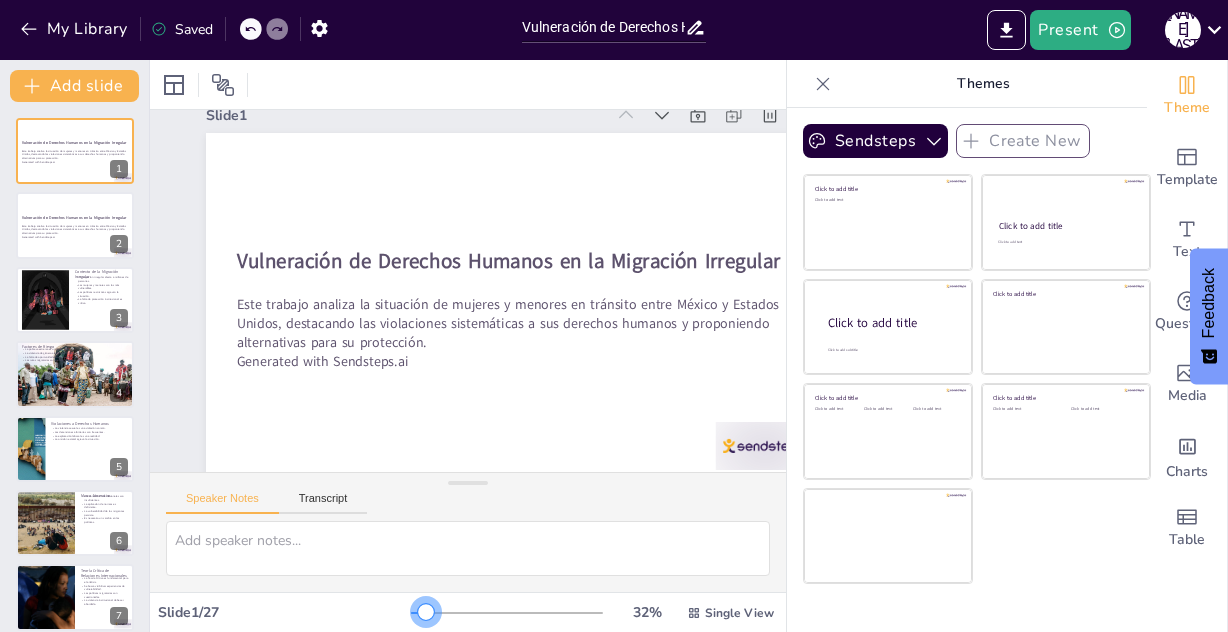 drag, startPoint x: 453, startPoint y: 609, endPoint x: 412, endPoint y: 604, distance: 41.303753 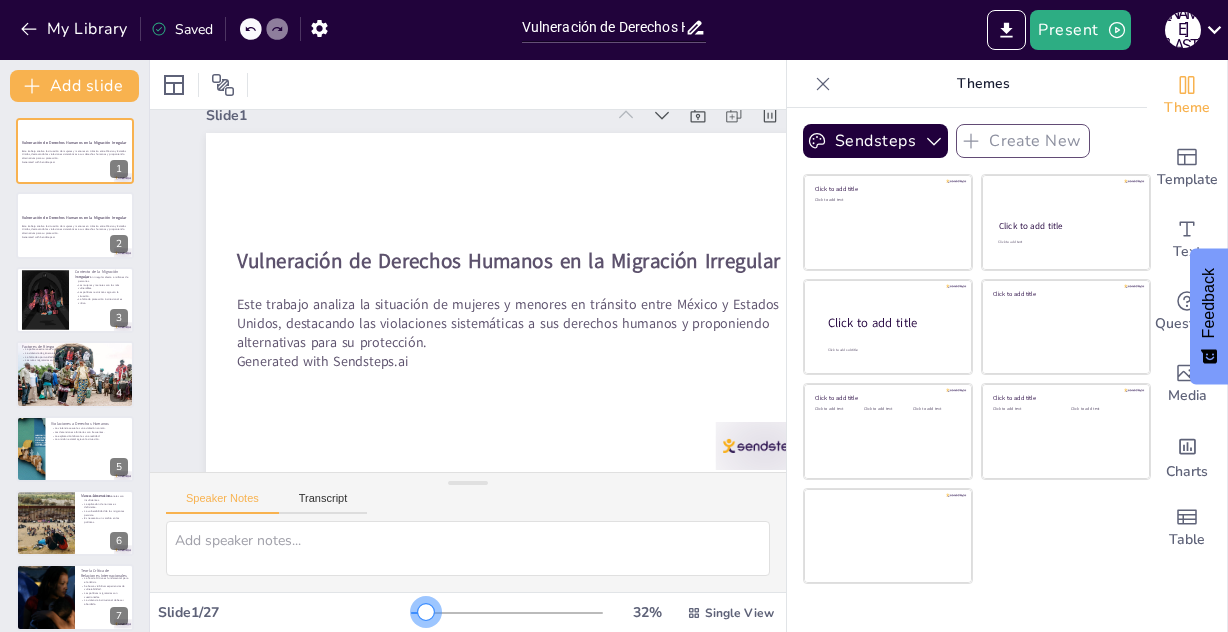 click at bounding box center (426, 612) 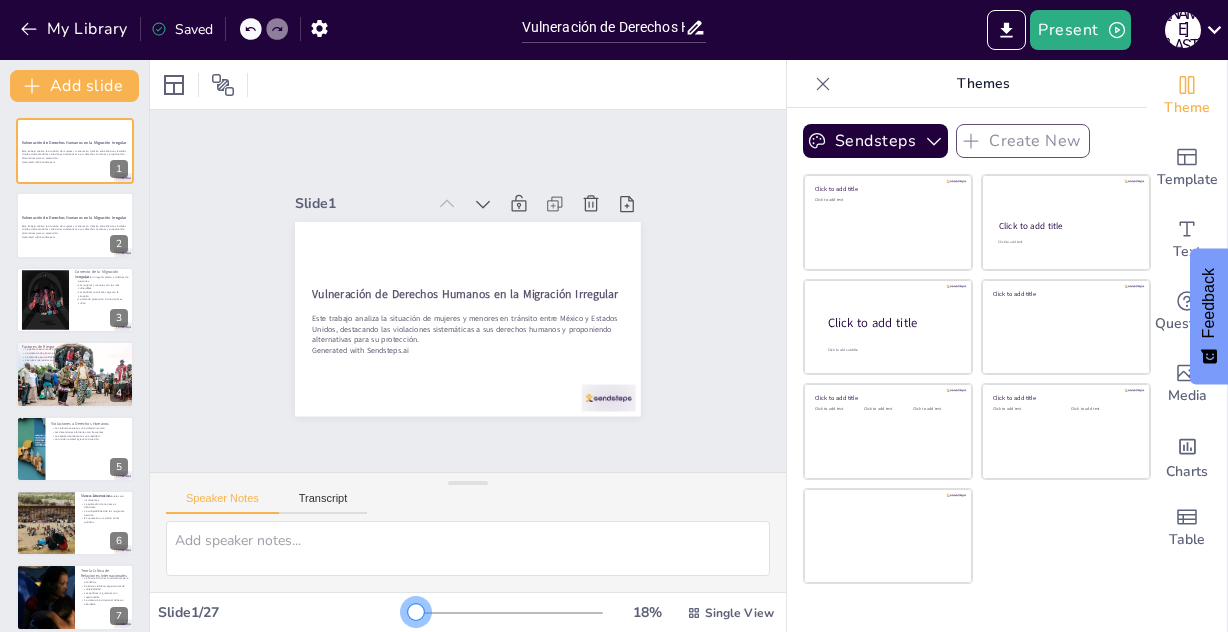 scroll, scrollTop: 0, scrollLeft: 0, axis: both 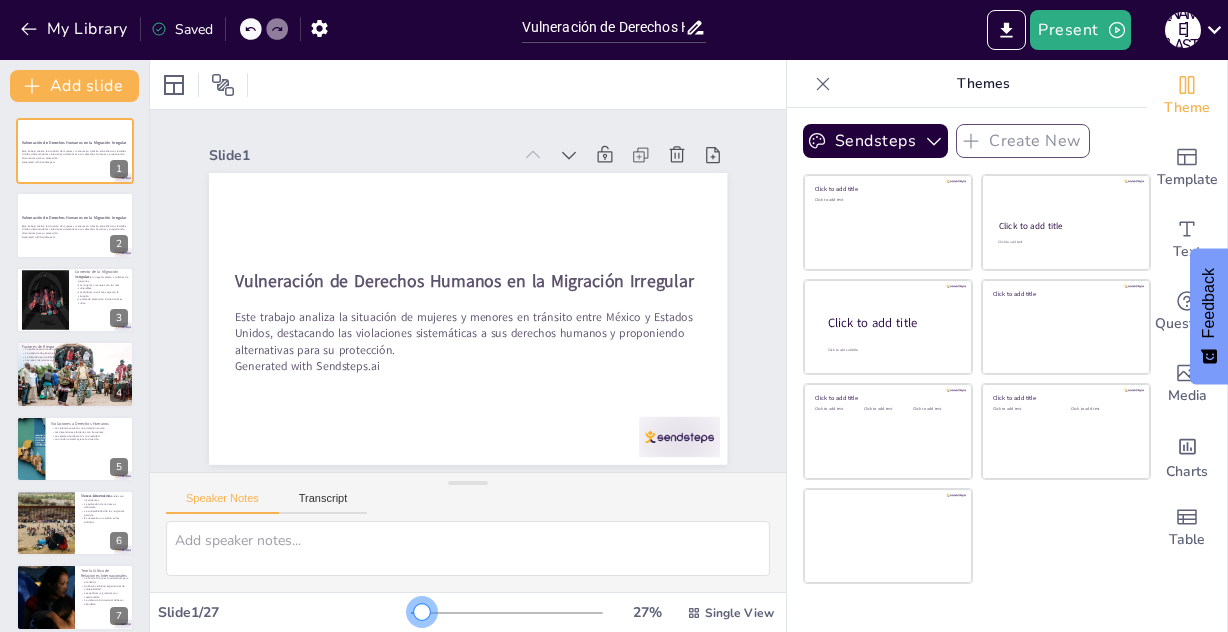 click at bounding box center [422, 612] 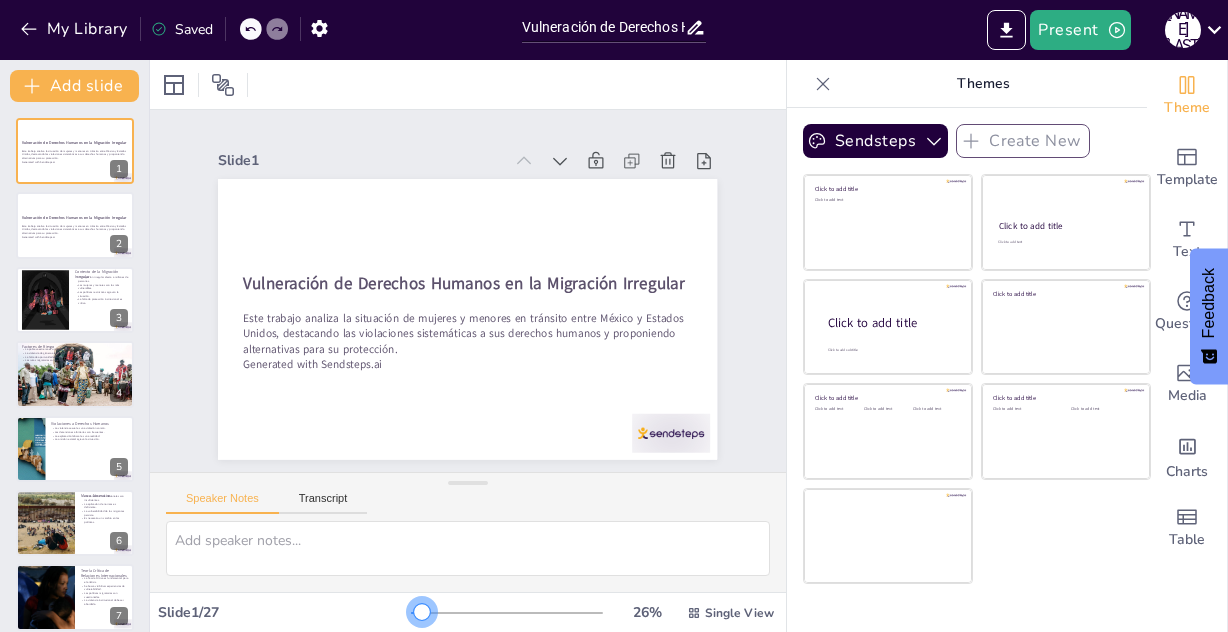click at bounding box center [422, 612] 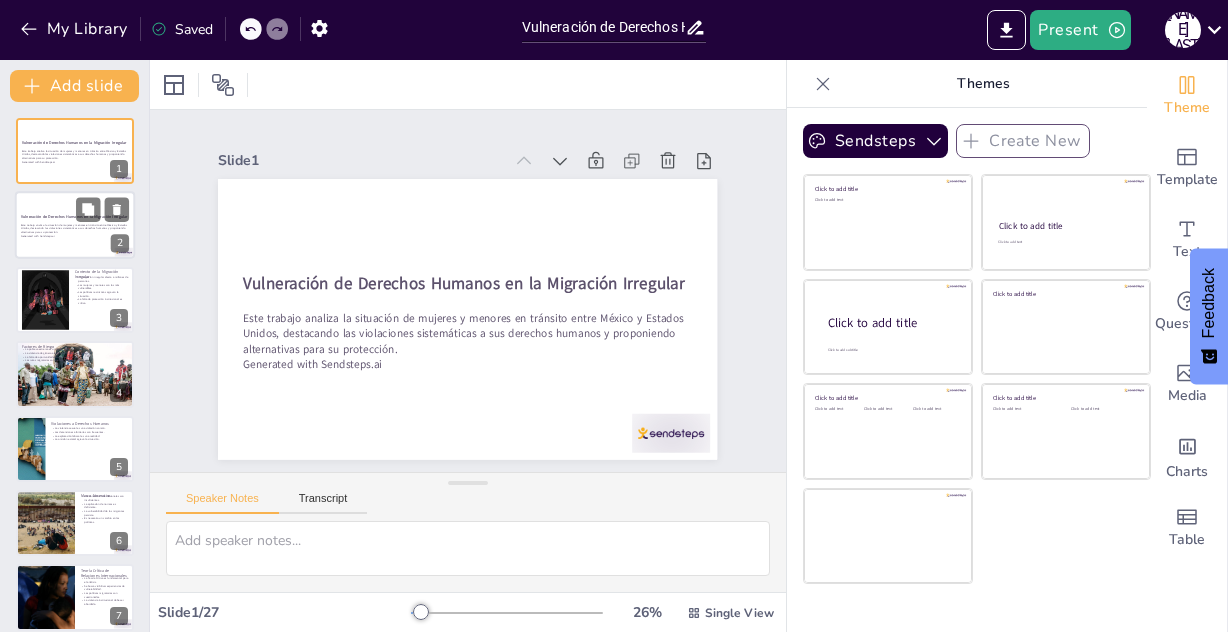 click on "Este trabajo analiza la situación de mujeres y menores en tránsito entre México y Estados Unidos, destacando las violaciones sistemáticas a sus derechos humanos y proponiendo alternativas para su protección." at bounding box center [75, 228] 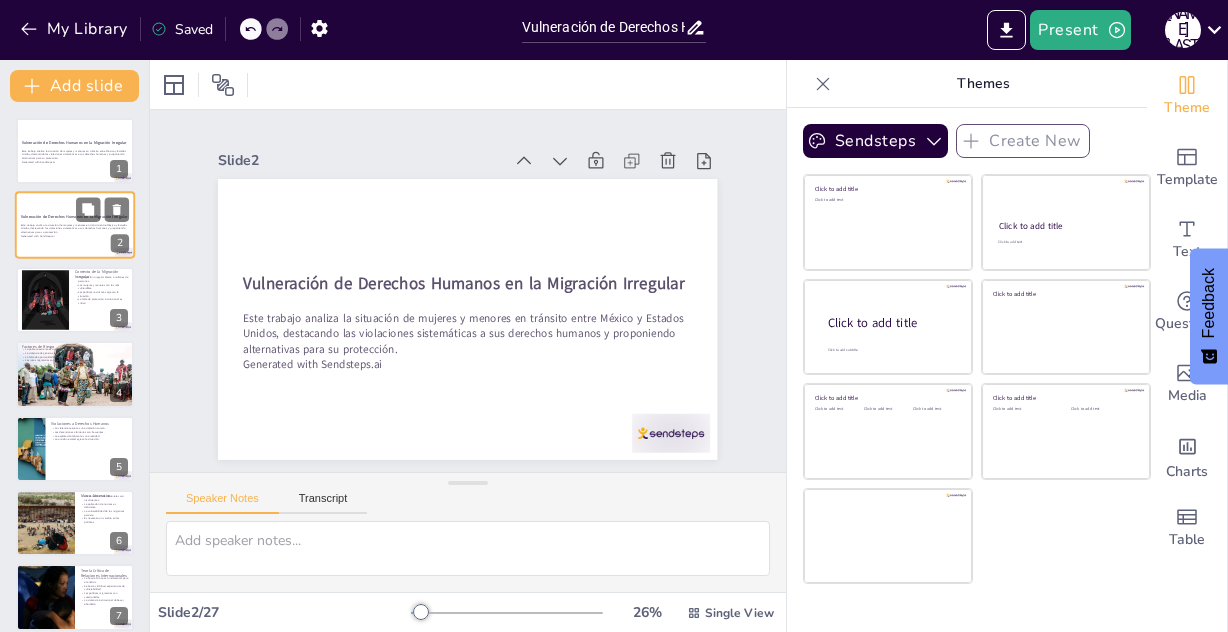 click on "Este trabajo analiza la situación de mujeres y menores en tránsito entre México y Estados Unidos, destacando las violaciones sistemáticas a sus derechos humanos y proponiendo alternativas para su protección." at bounding box center [75, 228] 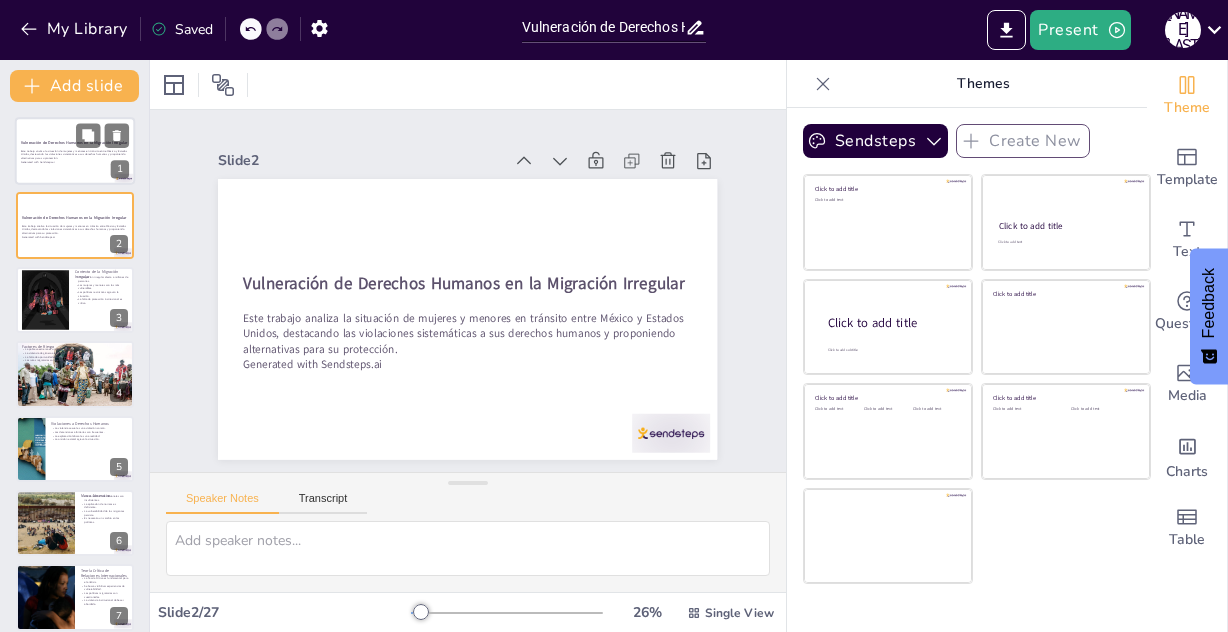 click on "Este trabajo analiza la situación de mujeres y menores en tránsito entre México y Estados Unidos, destacando las violaciones sistemáticas a sus derechos humanos y proponiendo alternativas para su protección. Generated with Sendsteps.ai" at bounding box center [75, 156] 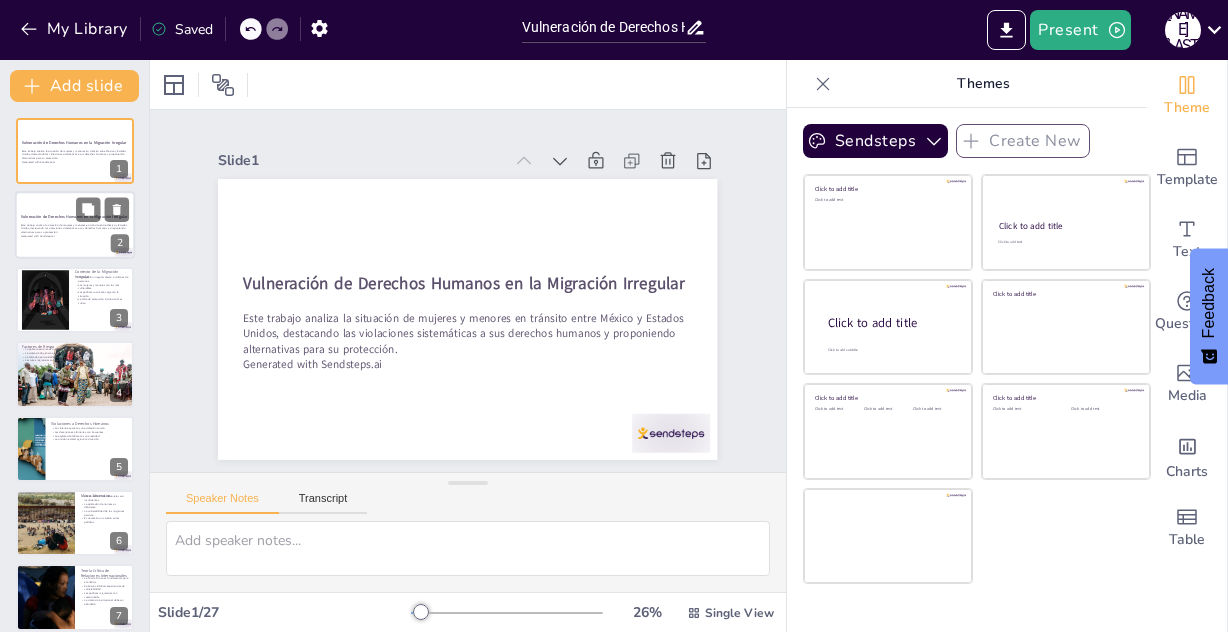 click on "Este trabajo analiza la situación de mujeres y menores en tránsito entre México y Estados Unidos, destacando las violaciones sistemáticas a sus derechos humanos y proponiendo alternativas para su protección." at bounding box center (75, 228) 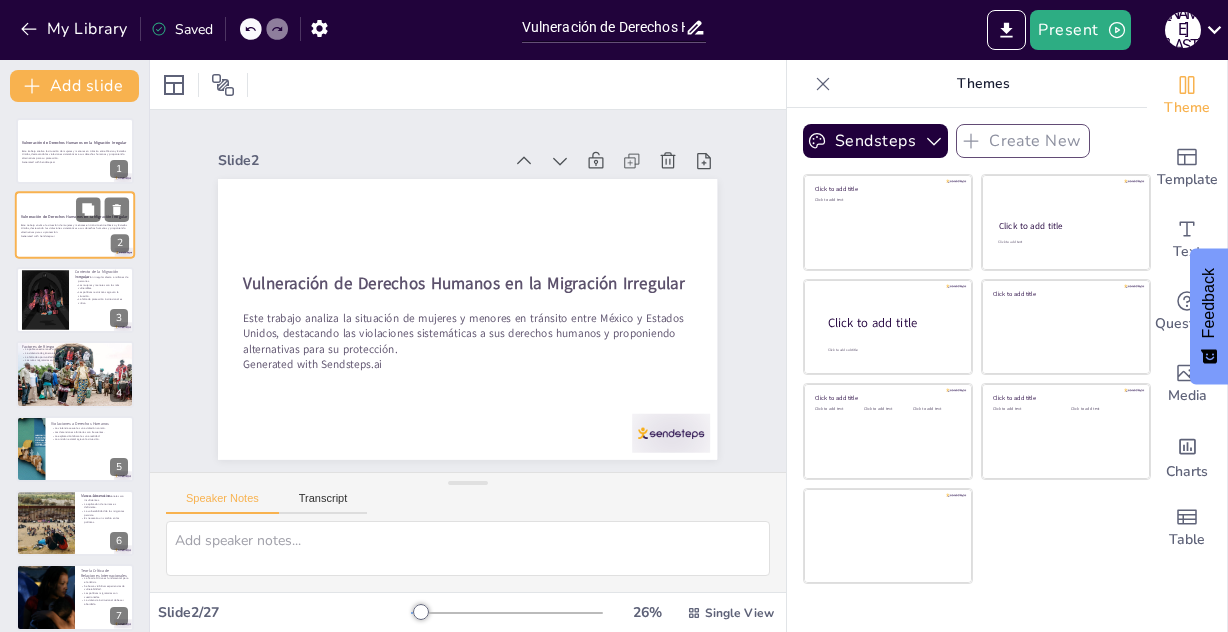 click on "Este trabajo analiza la situación de mujeres y menores en tránsito entre México y Estados Unidos, destacando las violaciones sistemáticas a sus derechos humanos y proponiendo alternativas para su protección." at bounding box center [75, 228] 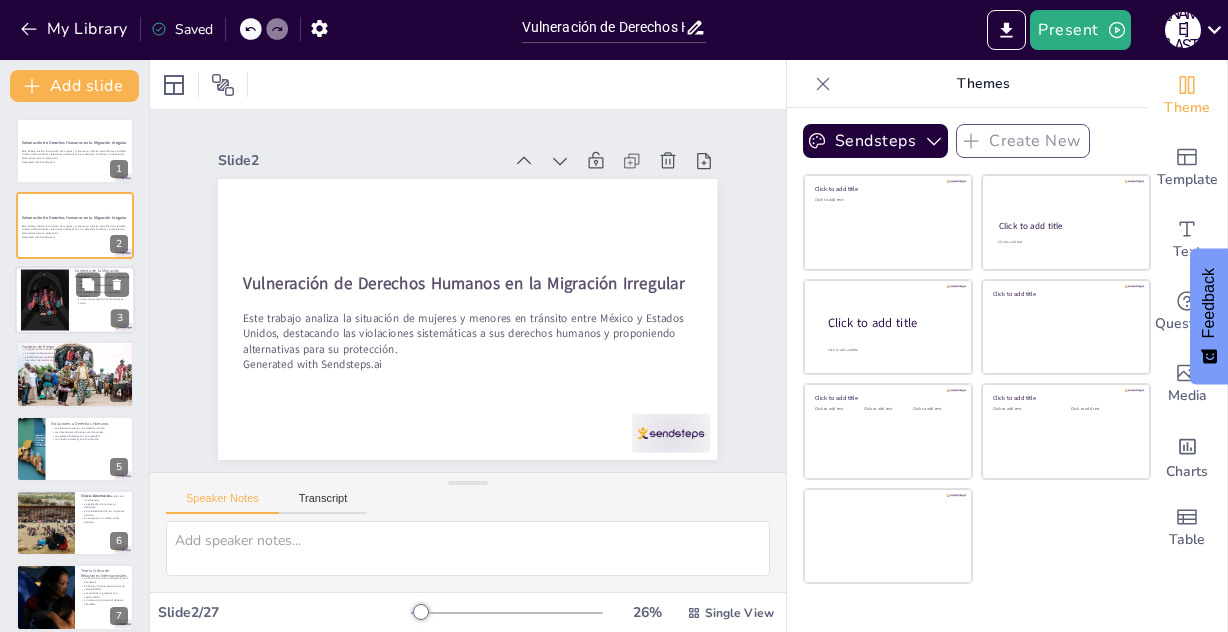 click at bounding box center (75, 300) 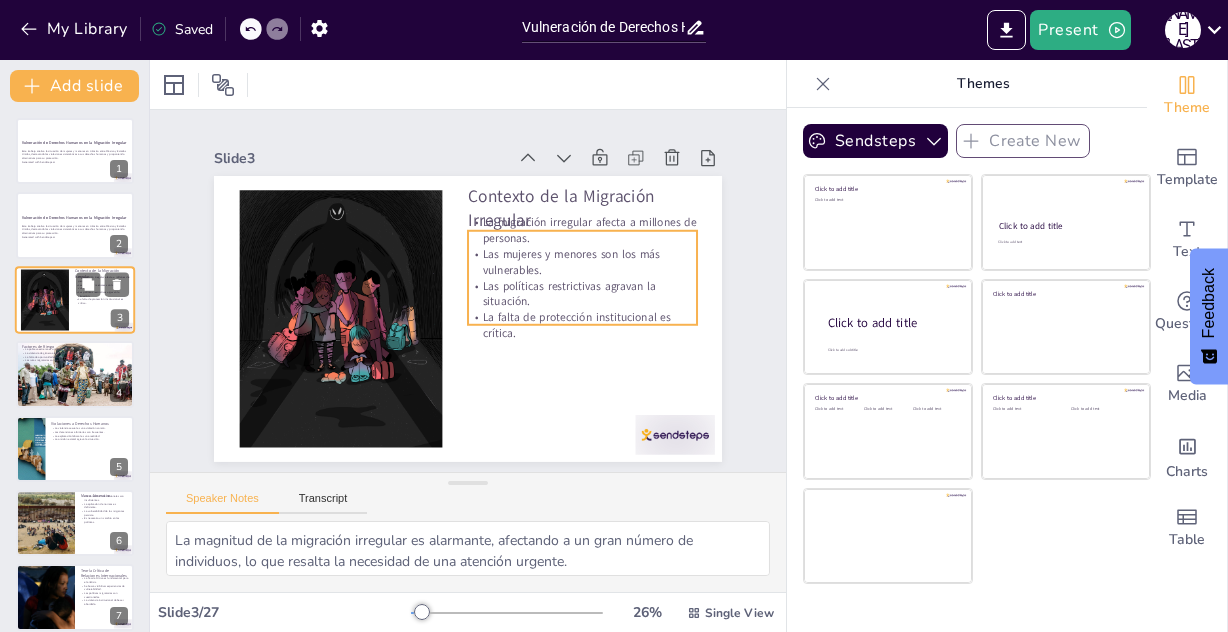 click on "La falta de protección institucional es crítica." at bounding box center (102, 301) 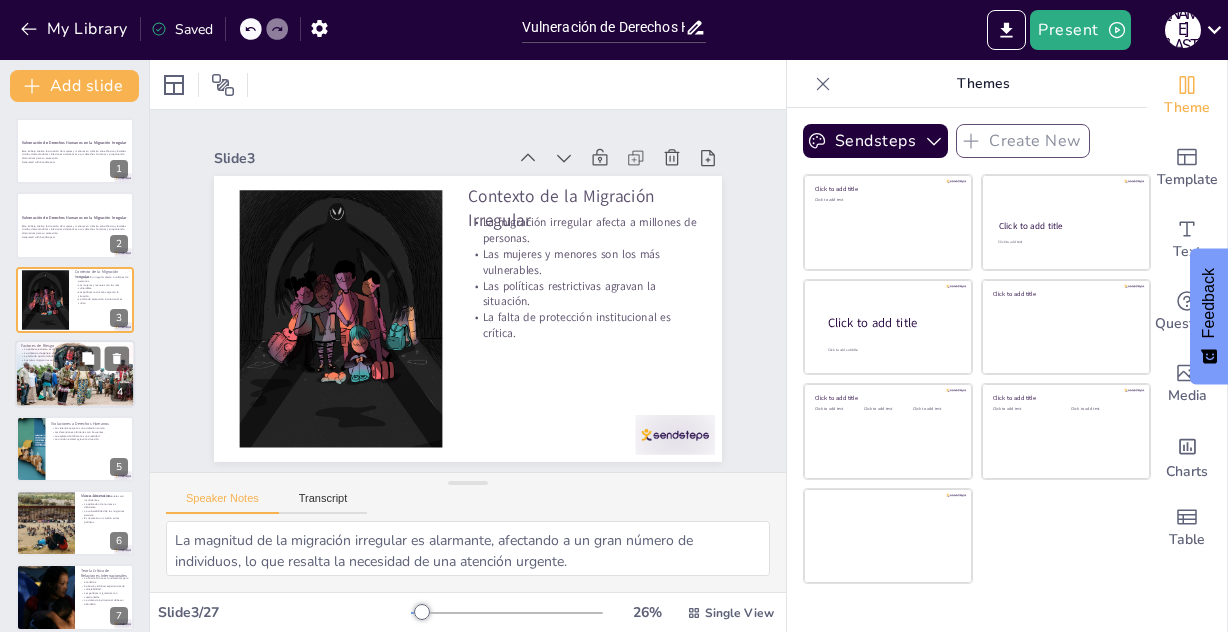 click at bounding box center (75, 374) 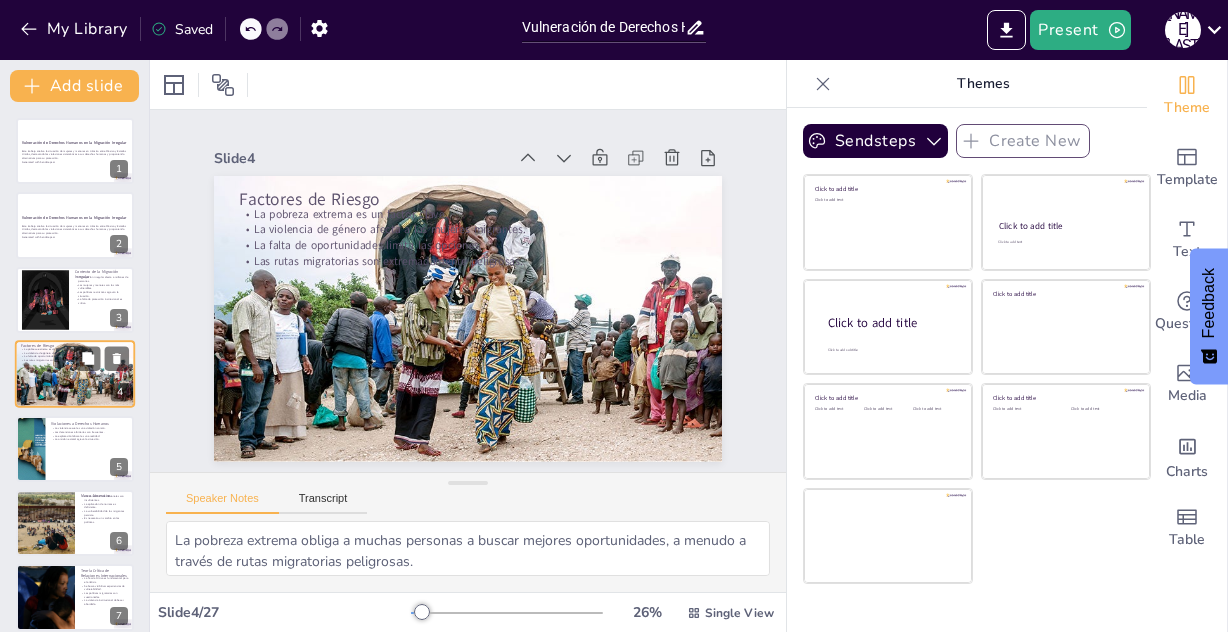 scroll, scrollTop: 7, scrollLeft: 0, axis: vertical 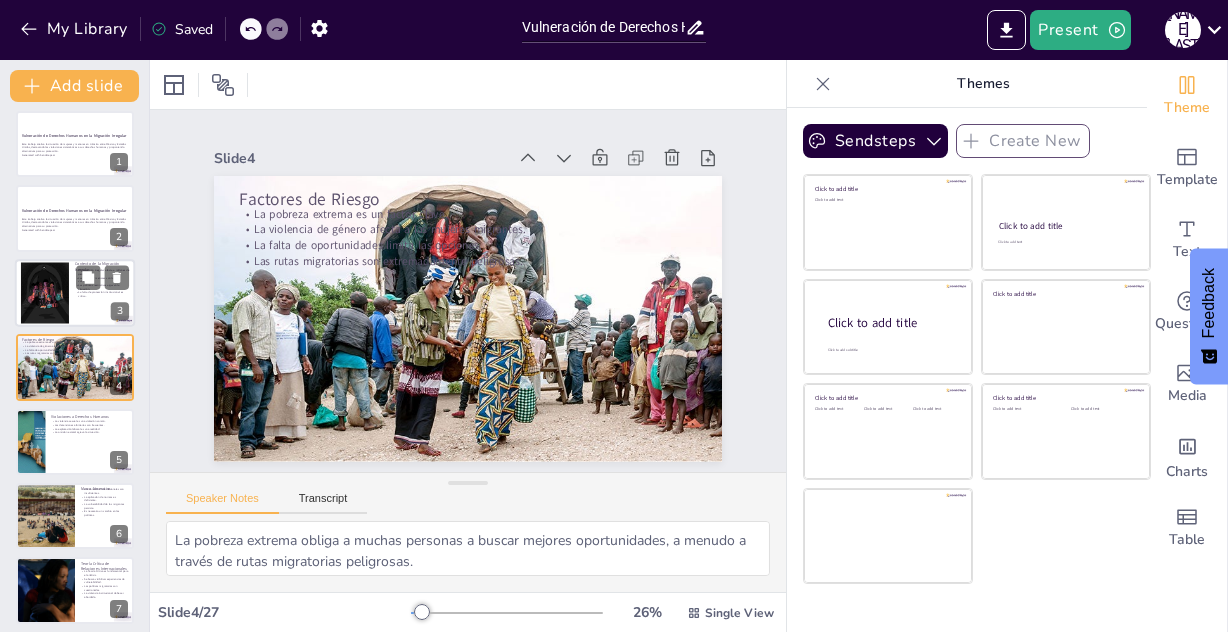 click at bounding box center (45, 293) 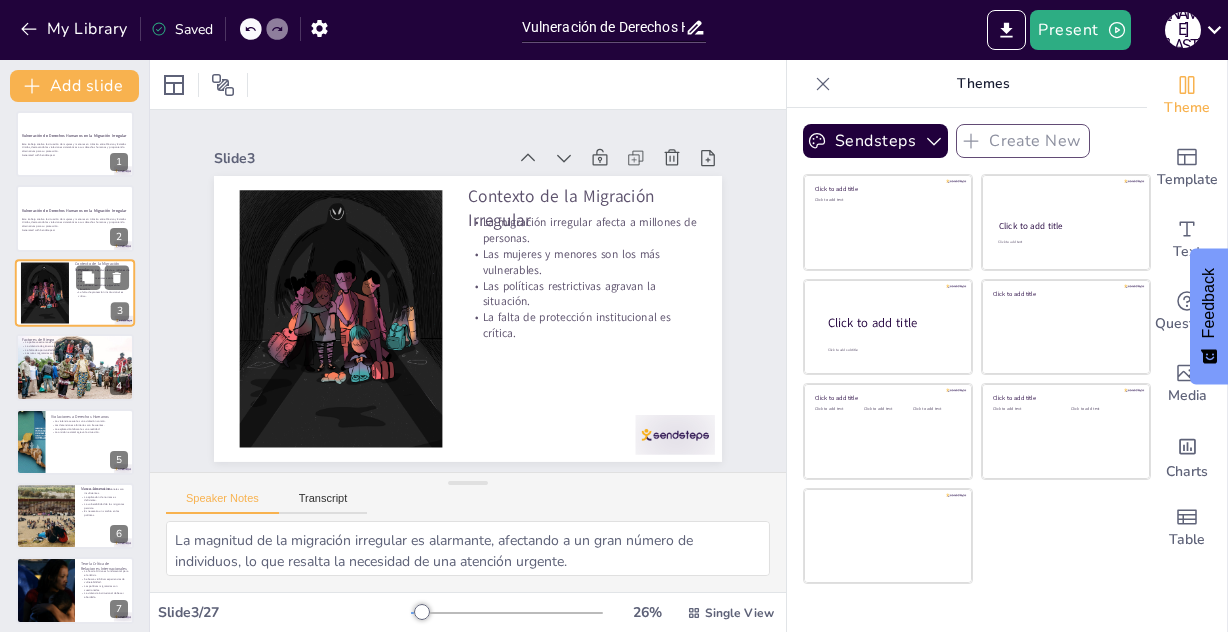 scroll, scrollTop: 0, scrollLeft: 0, axis: both 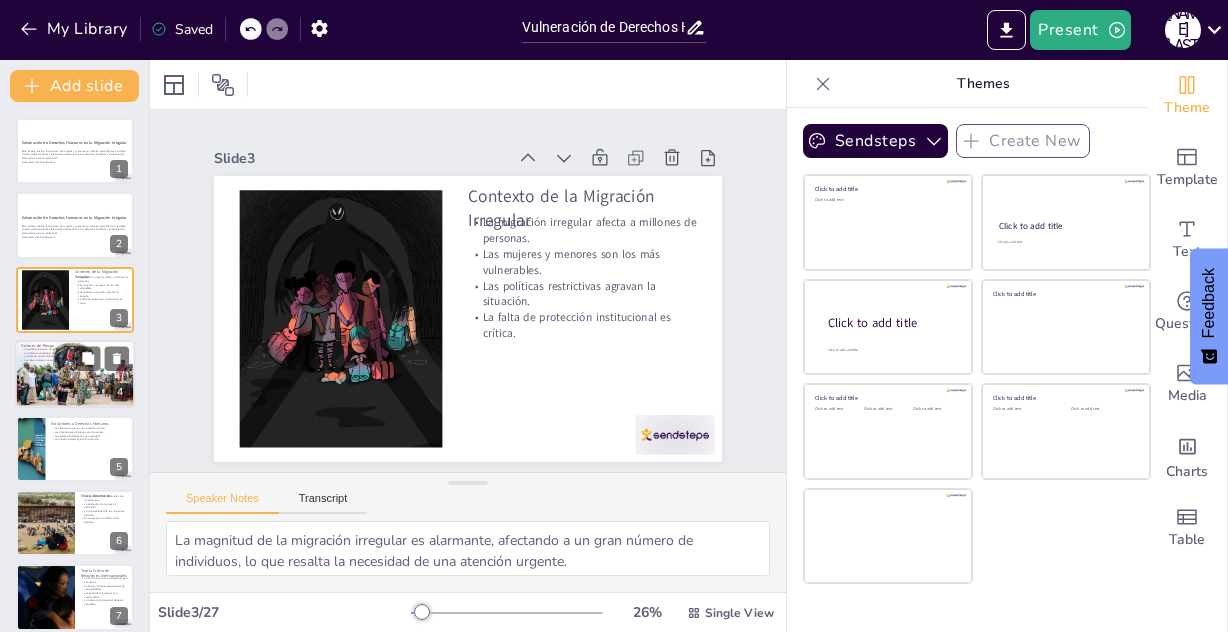 click at bounding box center (75, 374) 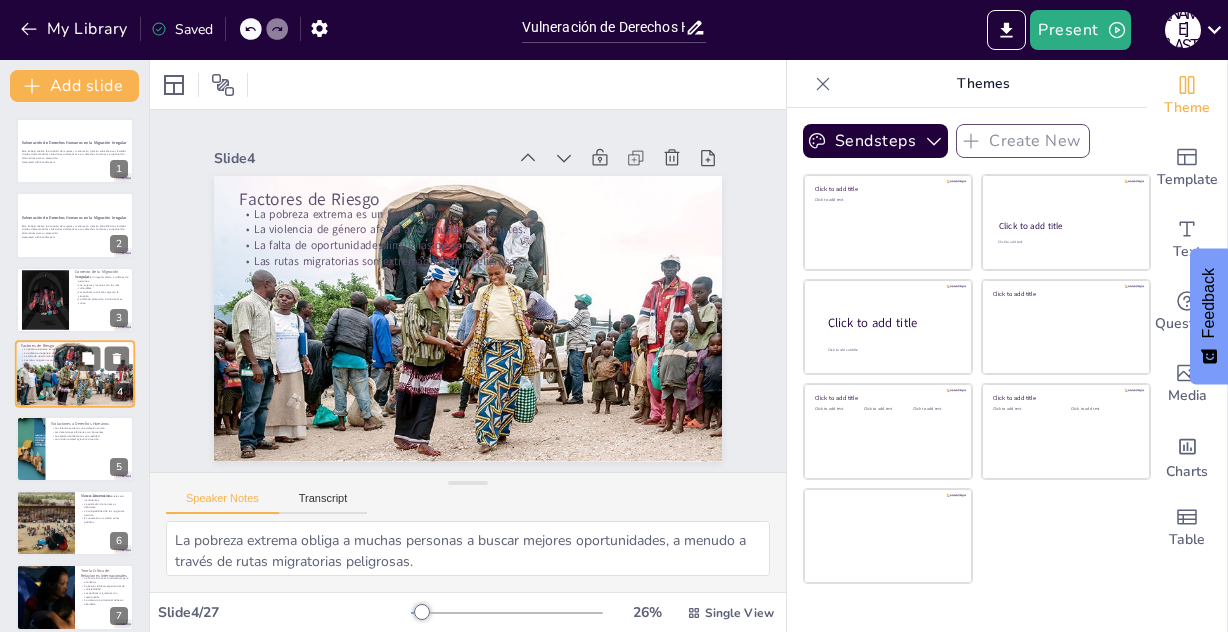 scroll, scrollTop: 7, scrollLeft: 0, axis: vertical 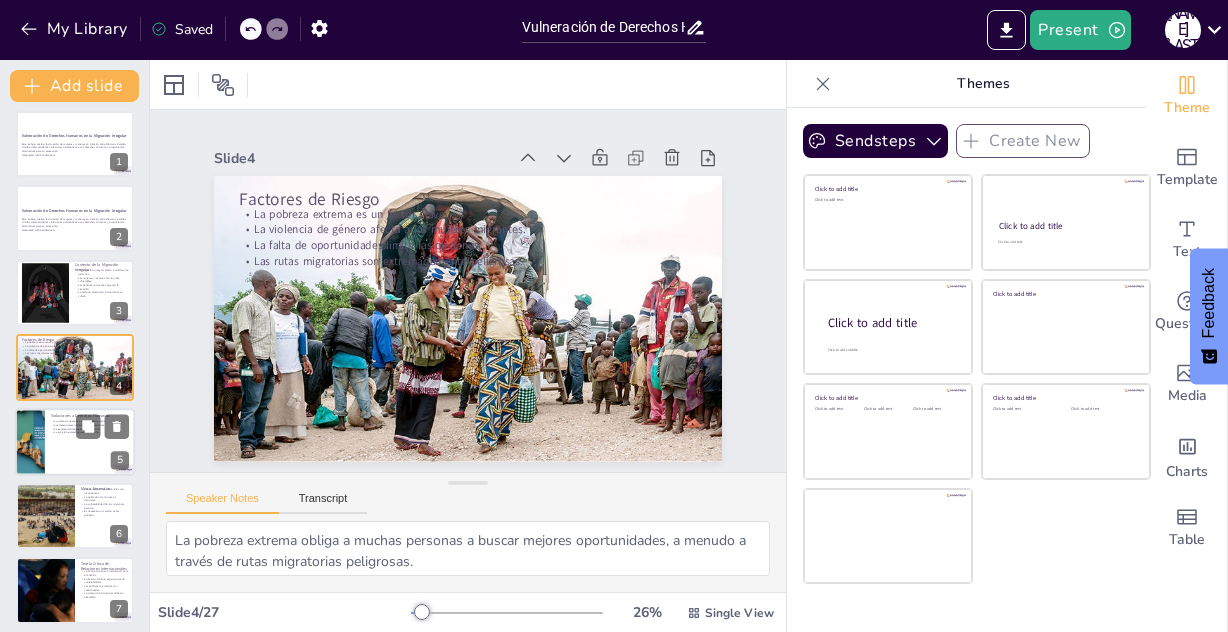 click at bounding box center [75, 442] 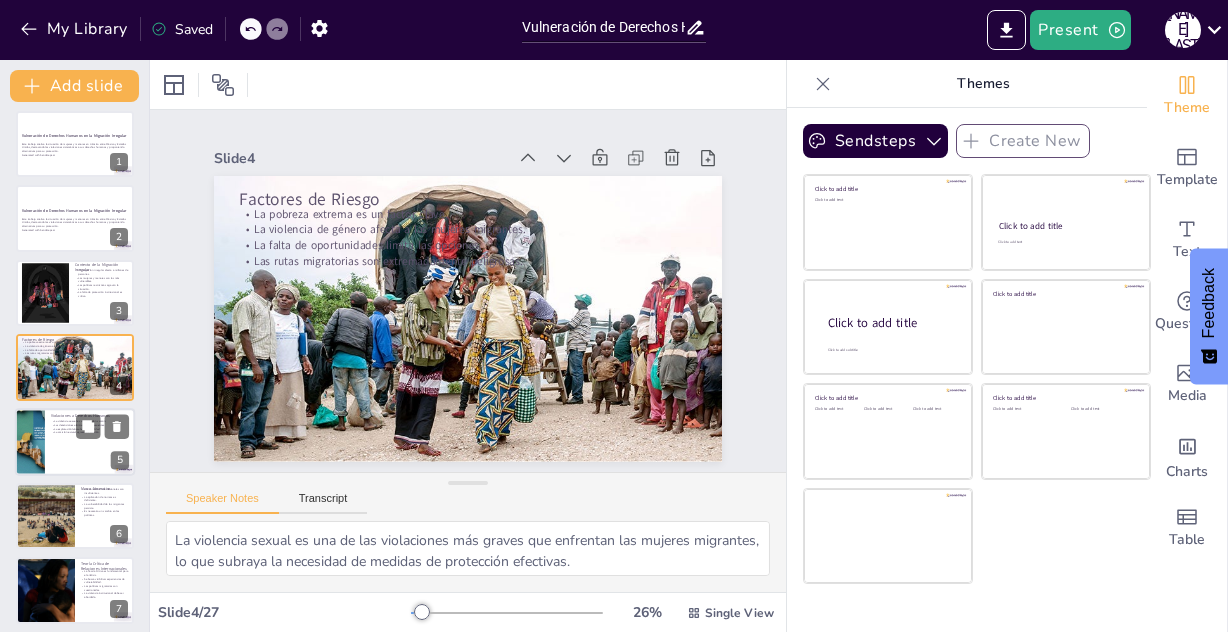 scroll, scrollTop: 81, scrollLeft: 0, axis: vertical 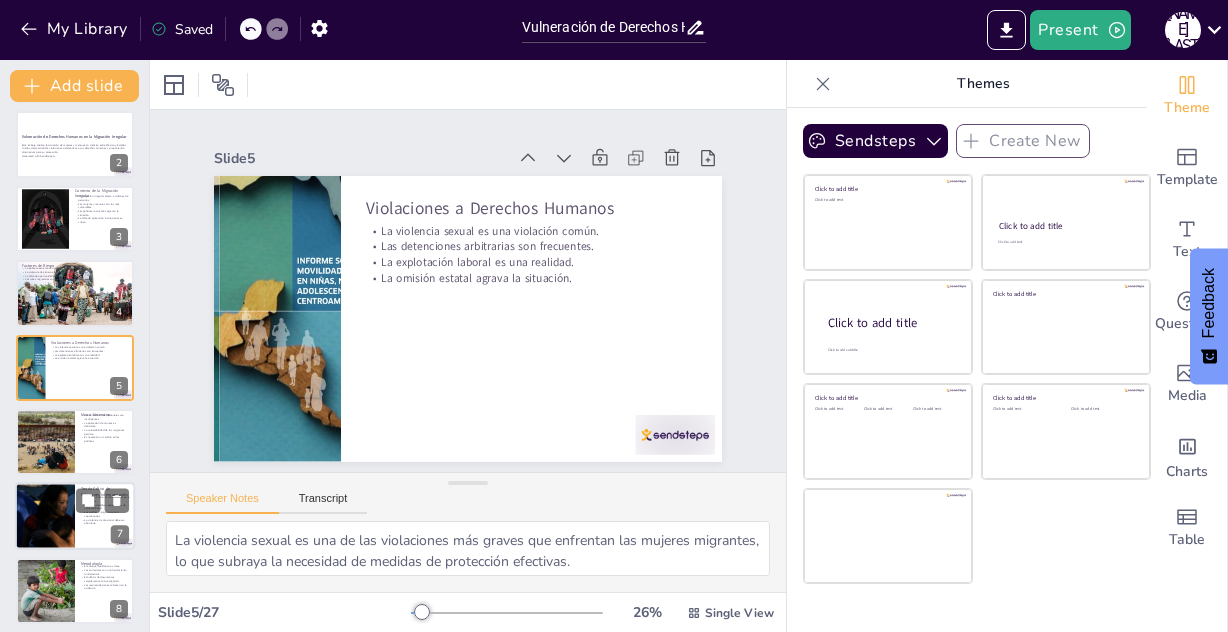 click at bounding box center [44, 517] 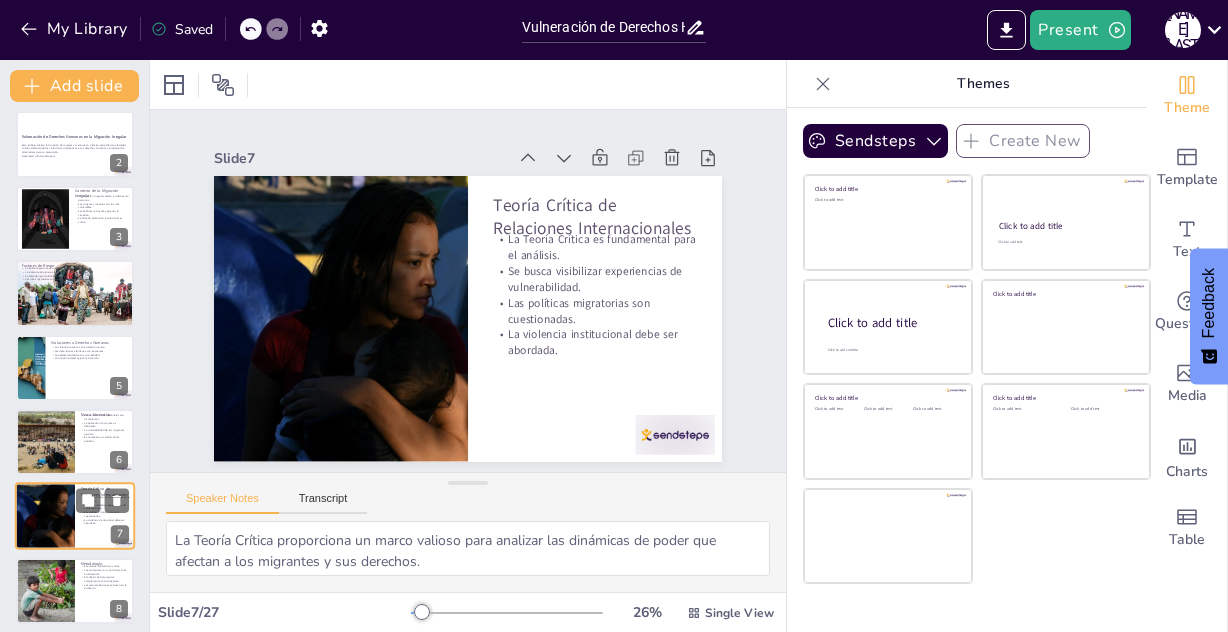 scroll, scrollTop: 230, scrollLeft: 0, axis: vertical 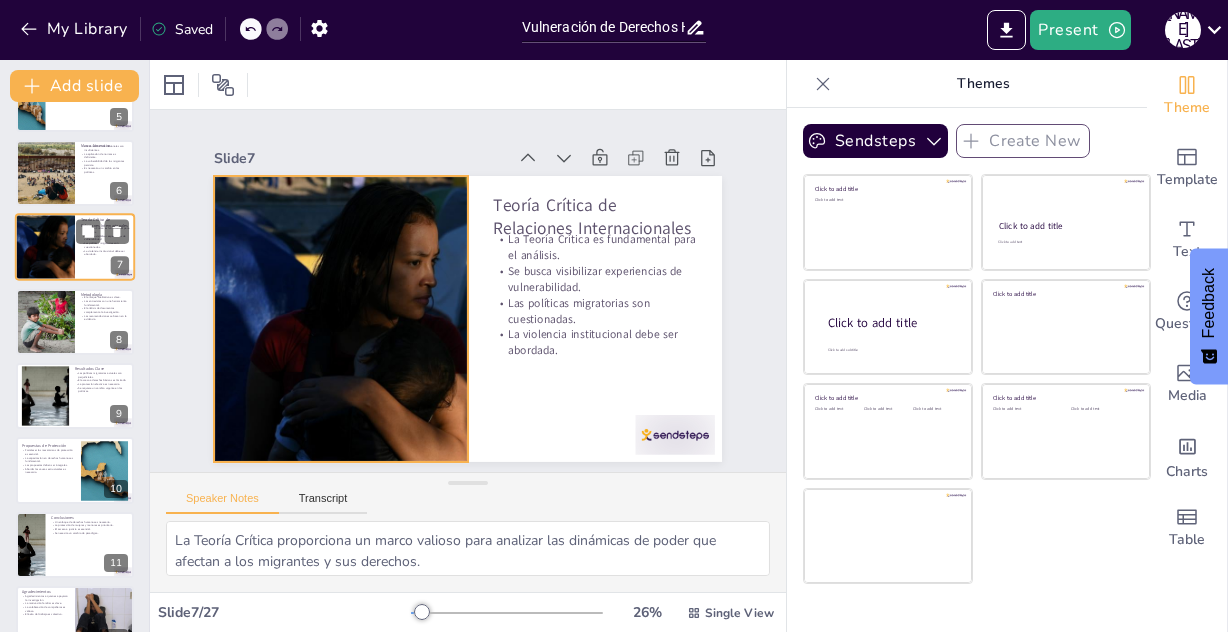 click at bounding box center (44, 248) 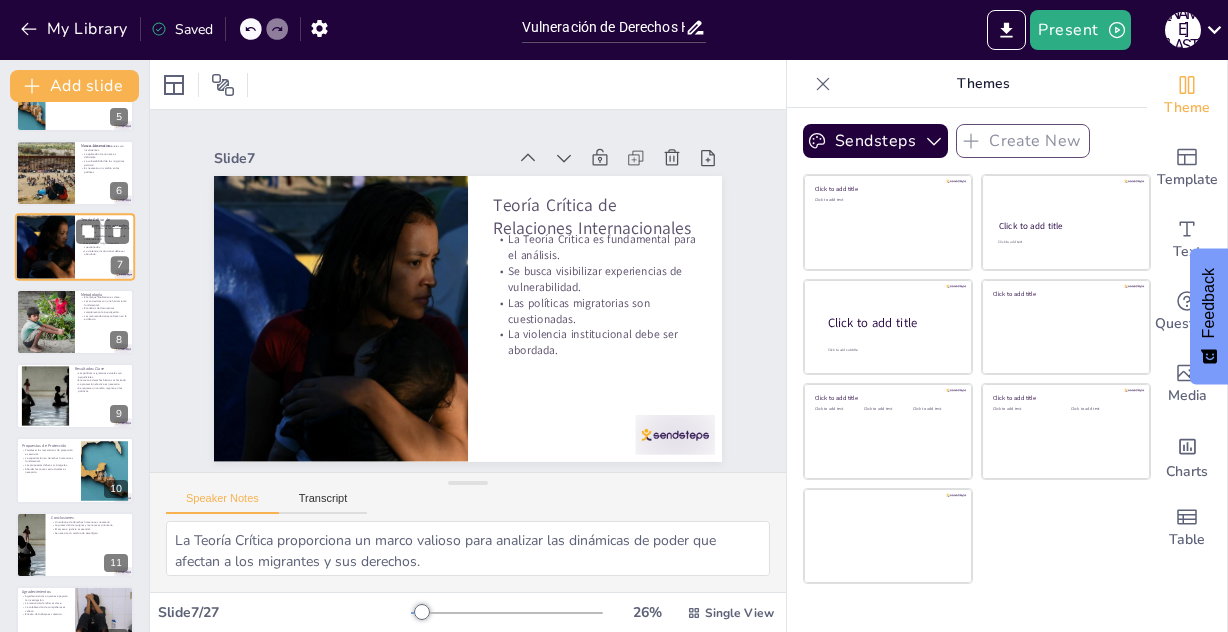 scroll, scrollTop: 230, scrollLeft: 0, axis: vertical 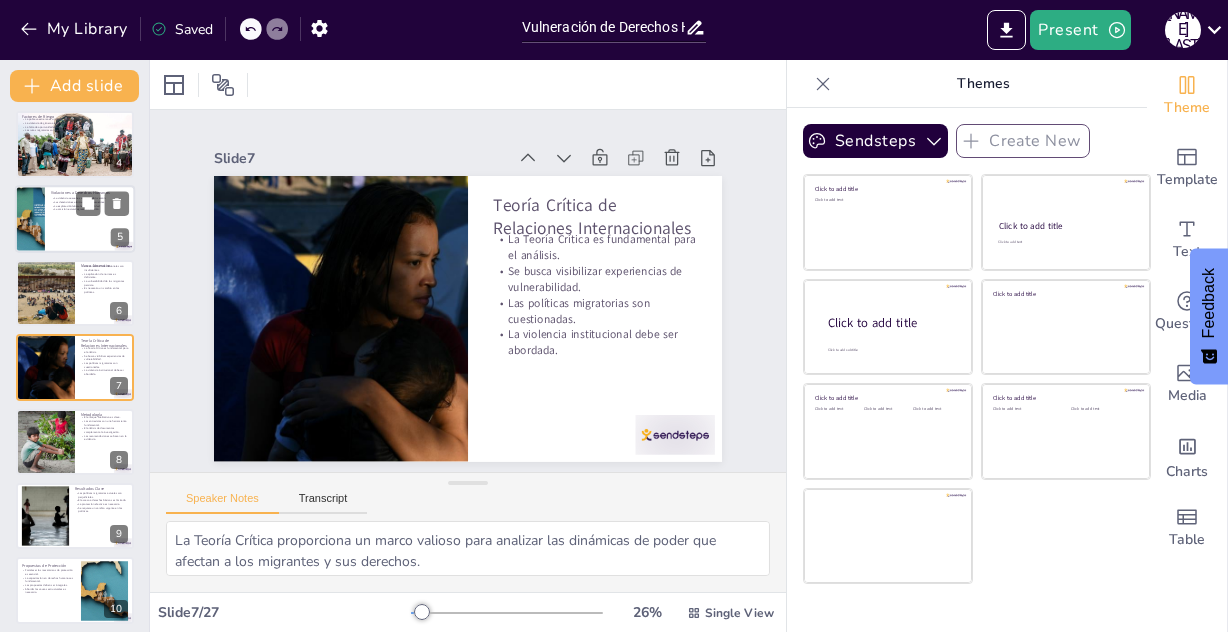 click at bounding box center (75, 219) 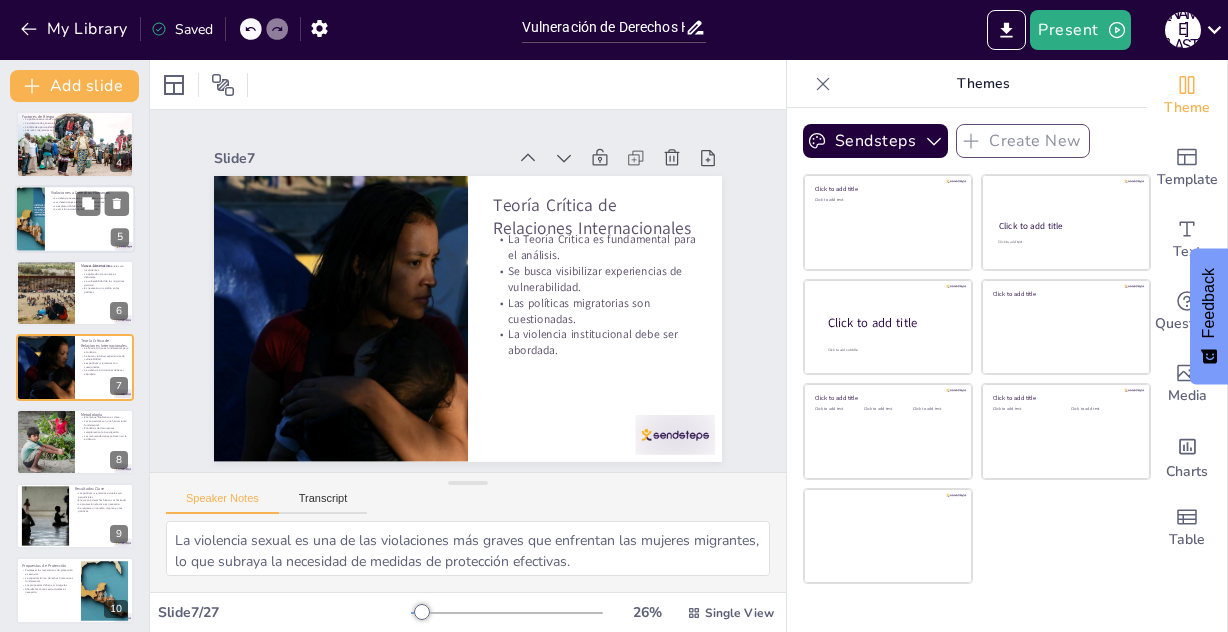 scroll, scrollTop: 81, scrollLeft: 0, axis: vertical 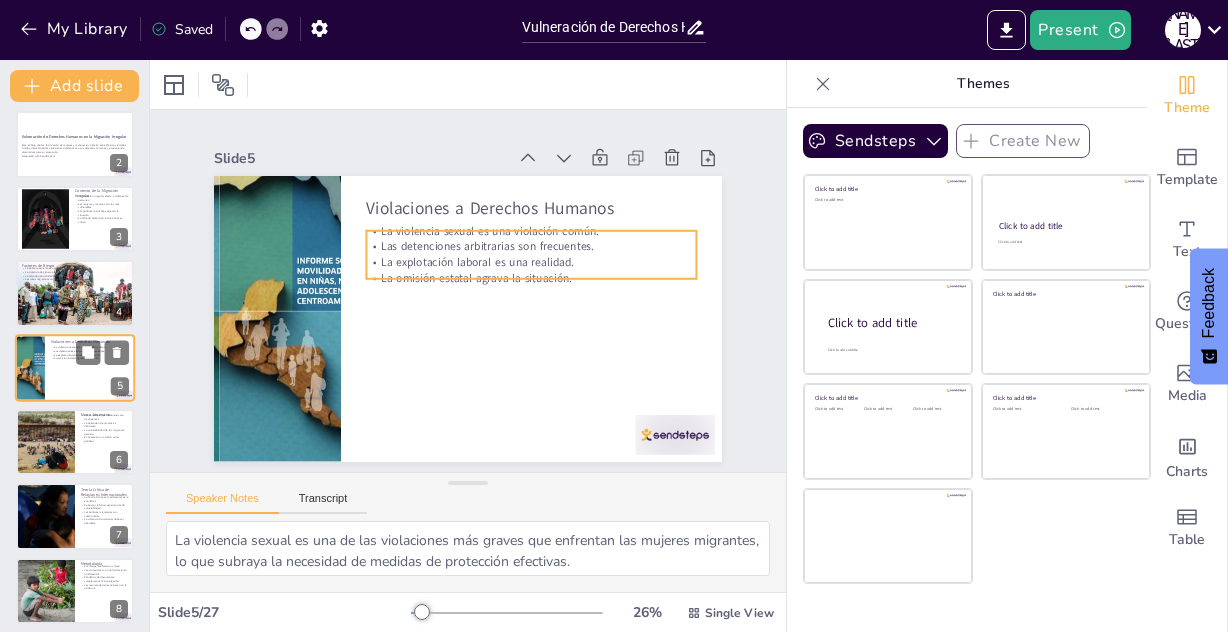click on "La explotación laboral es una realidad." at bounding box center [90, 354] 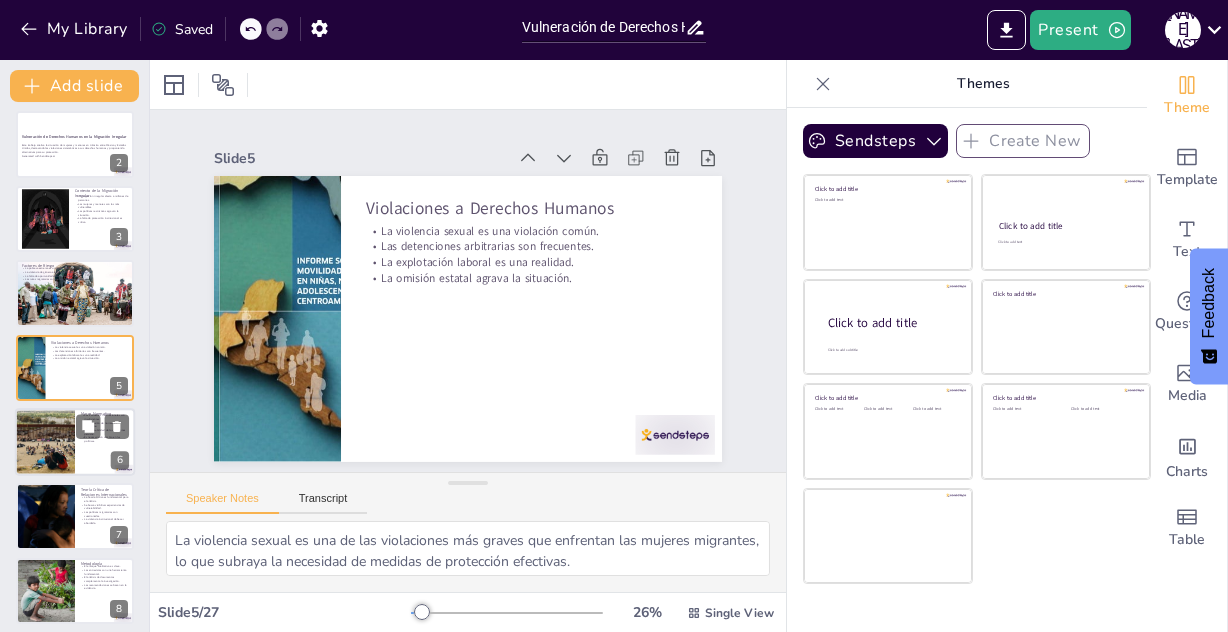 click at bounding box center [45, 442] 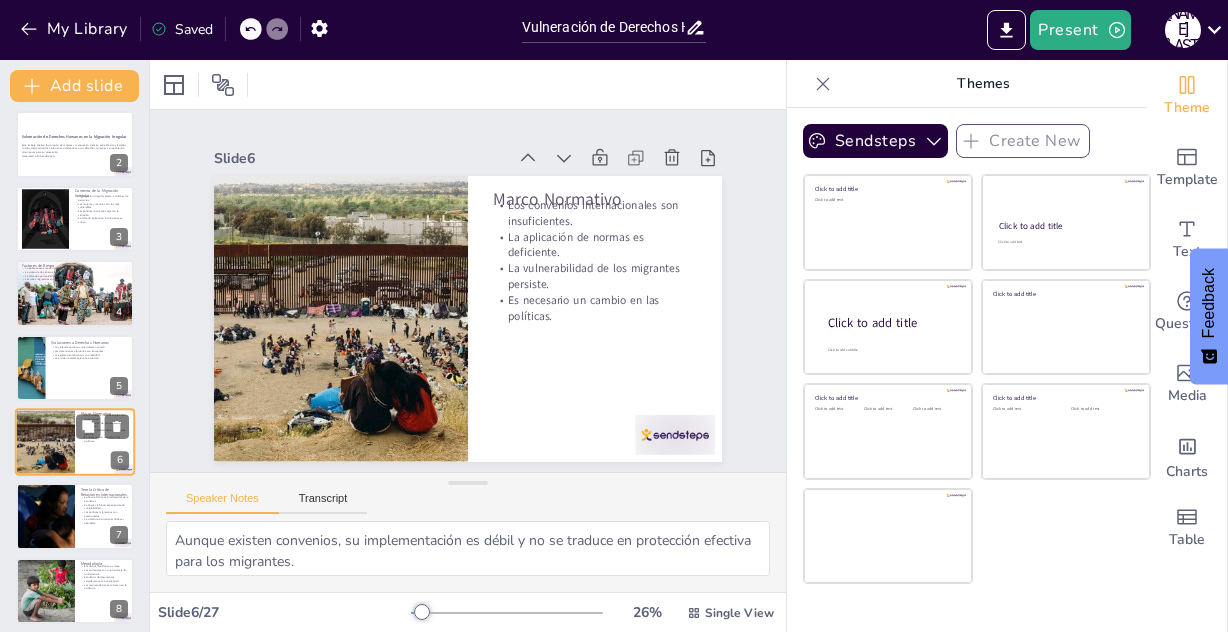 scroll, scrollTop: 156, scrollLeft: 0, axis: vertical 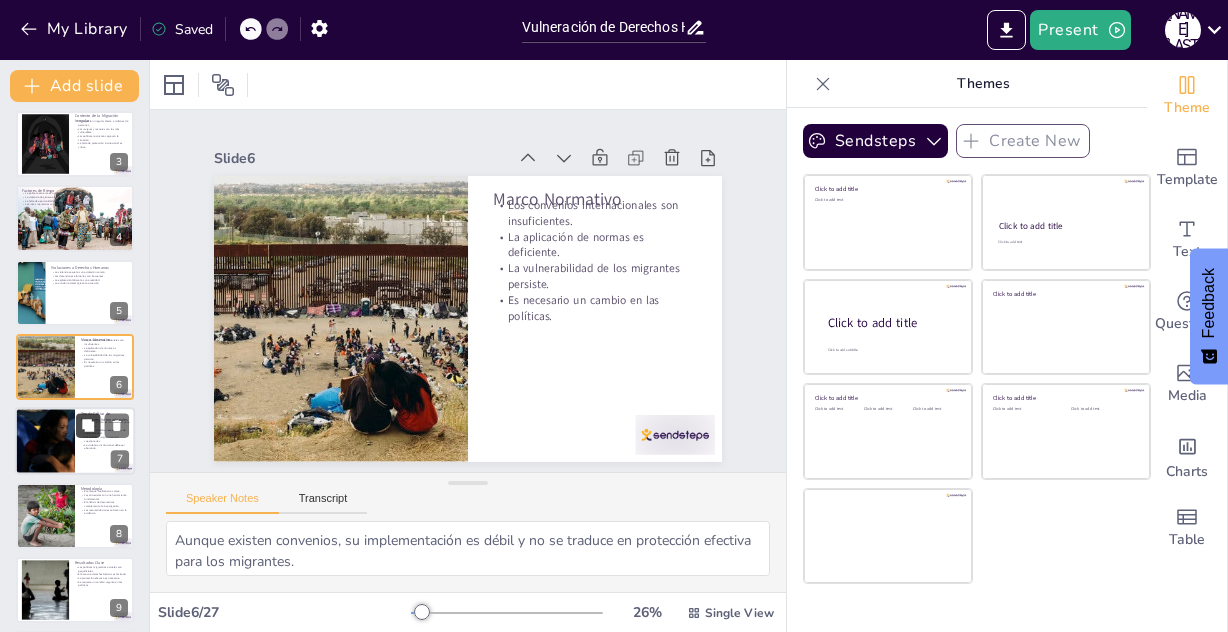 click 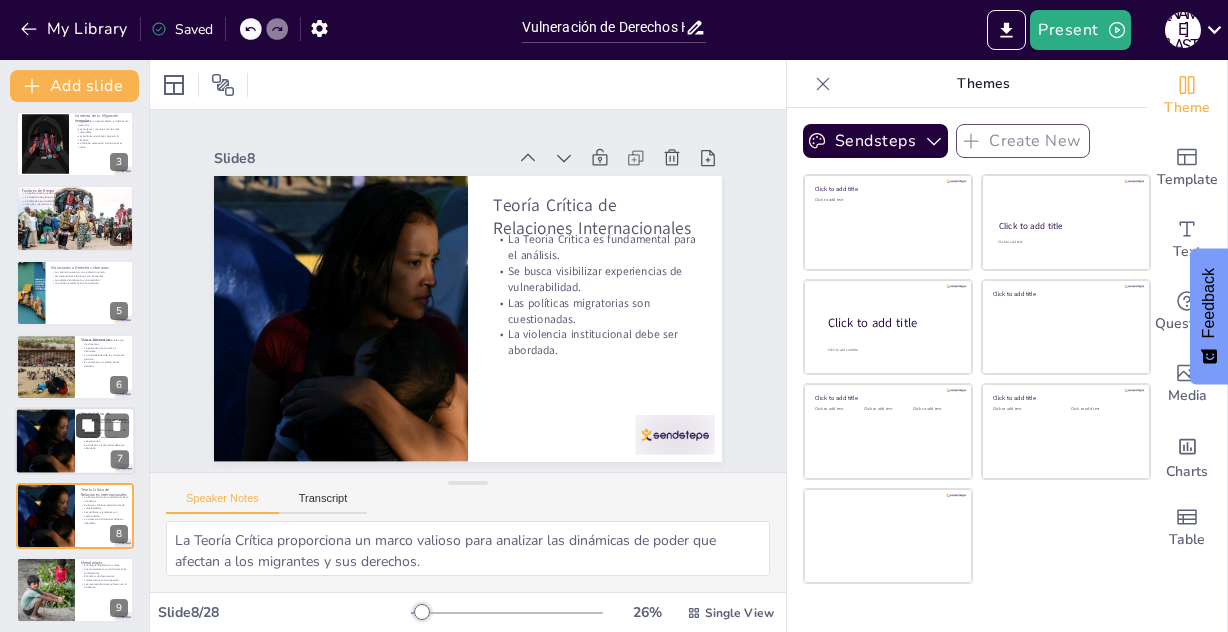 scroll, scrollTop: 304, scrollLeft: 0, axis: vertical 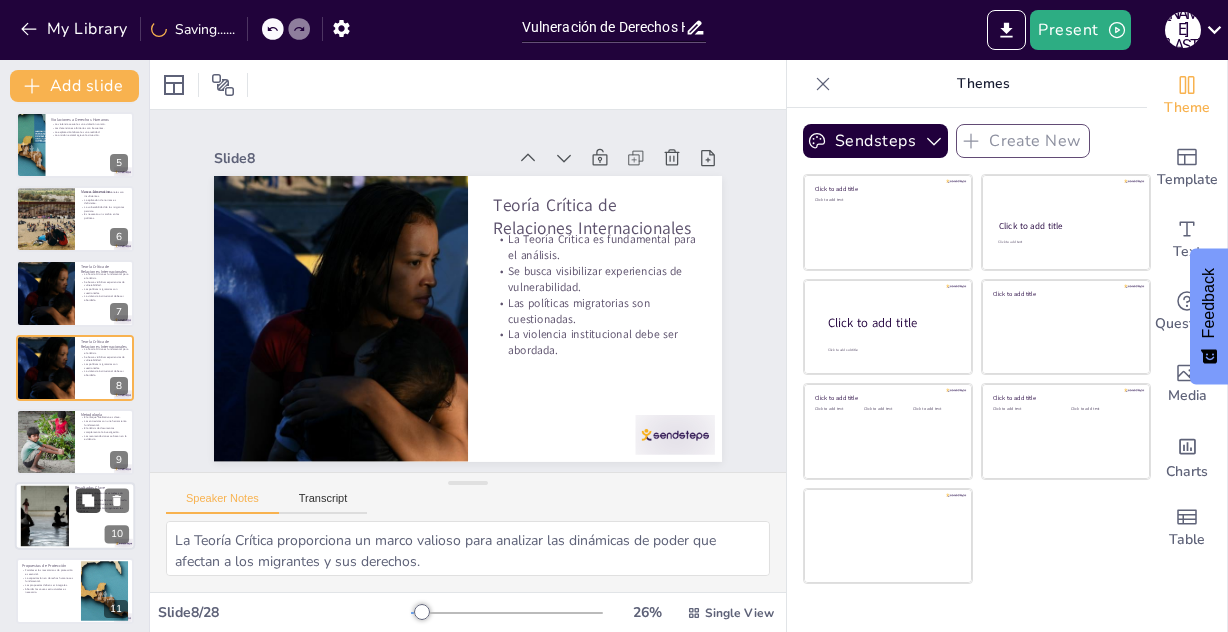 click at bounding box center (88, 501) 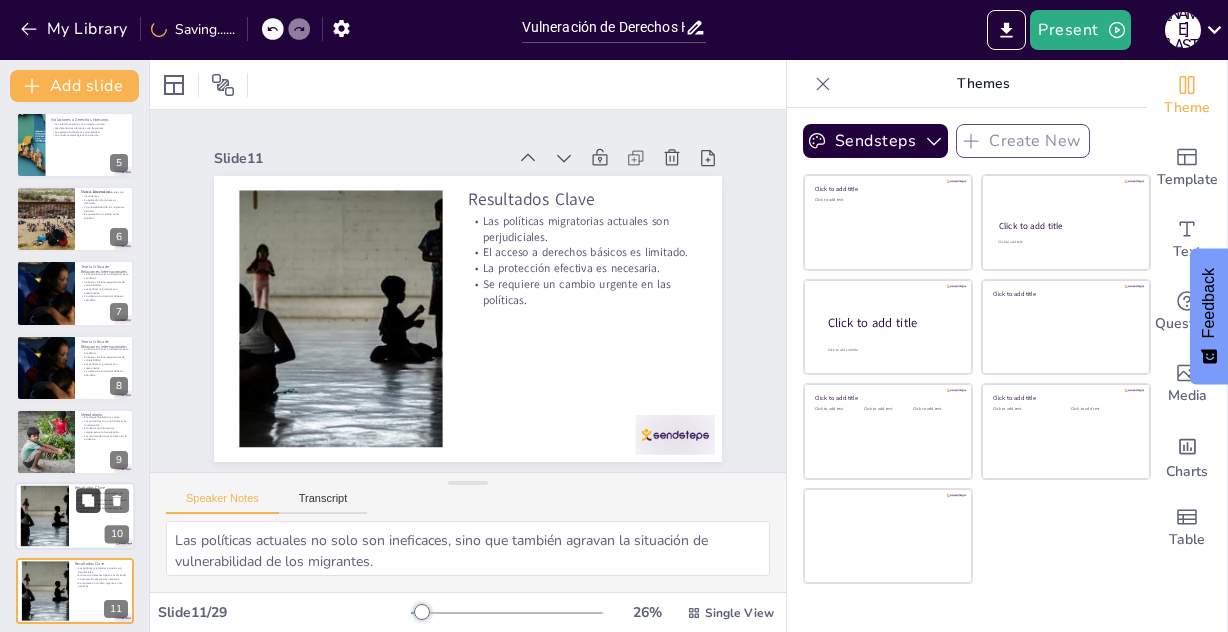 scroll, scrollTop: 527, scrollLeft: 0, axis: vertical 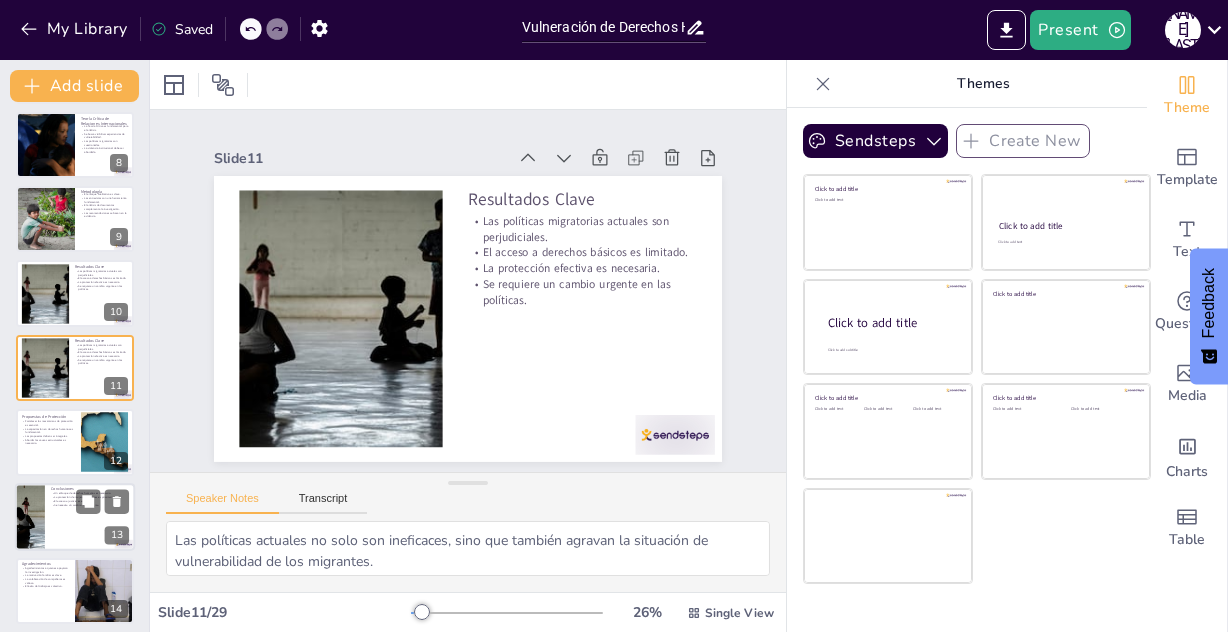 click at bounding box center (75, 517) 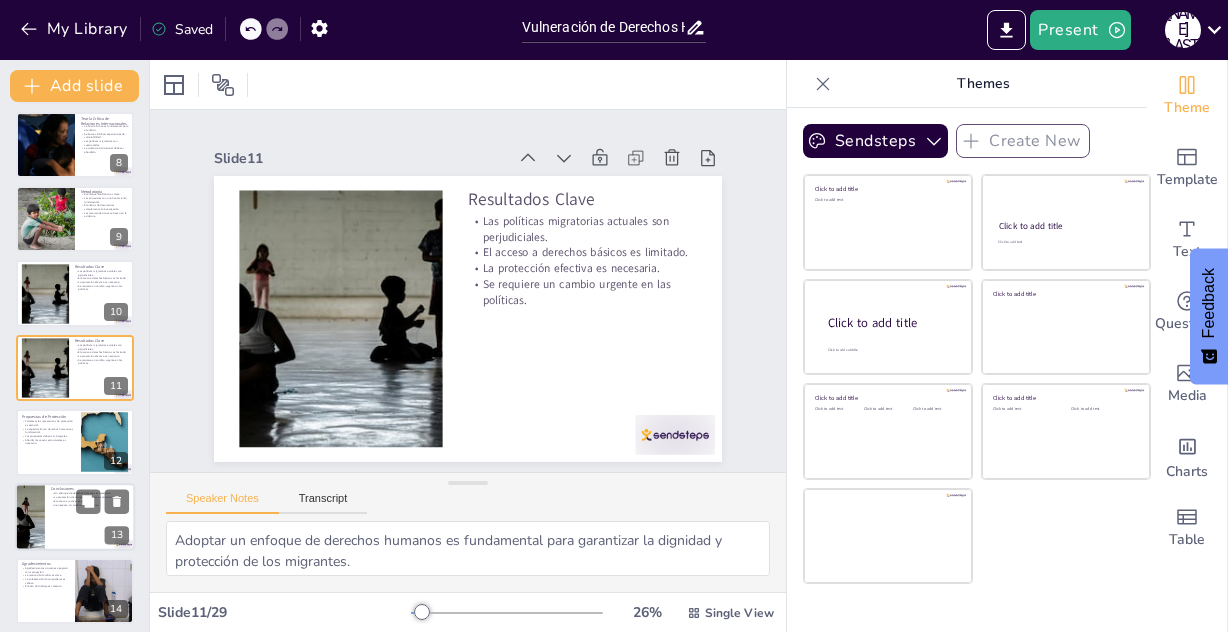 scroll, scrollTop: 676, scrollLeft: 0, axis: vertical 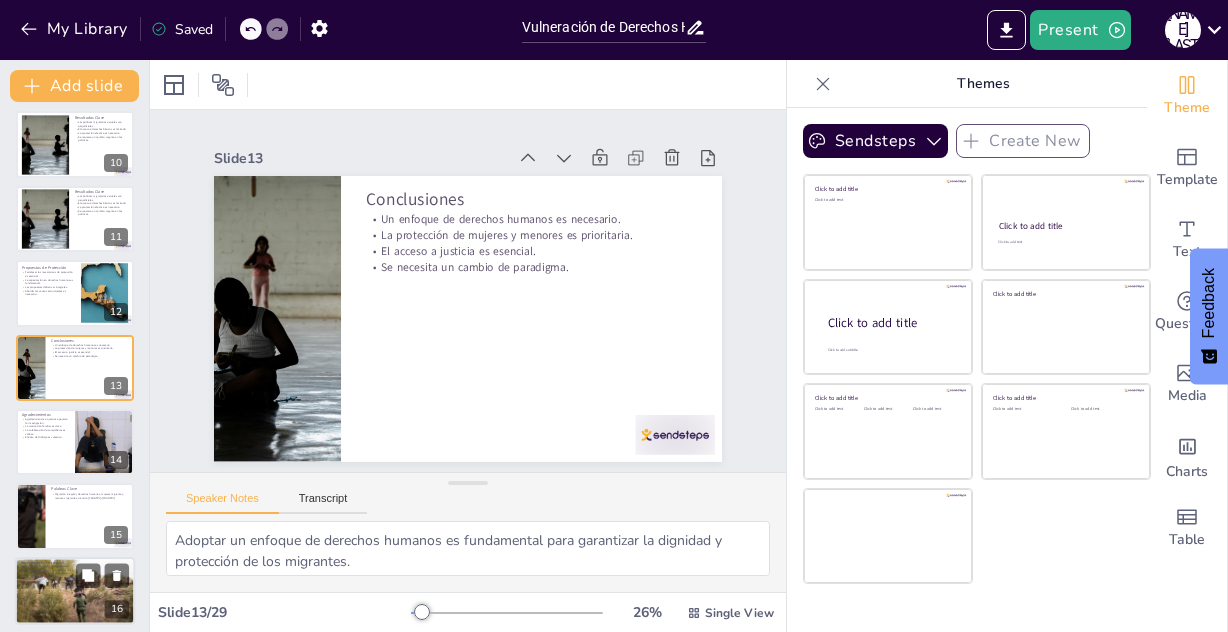 click at bounding box center [75, 591] 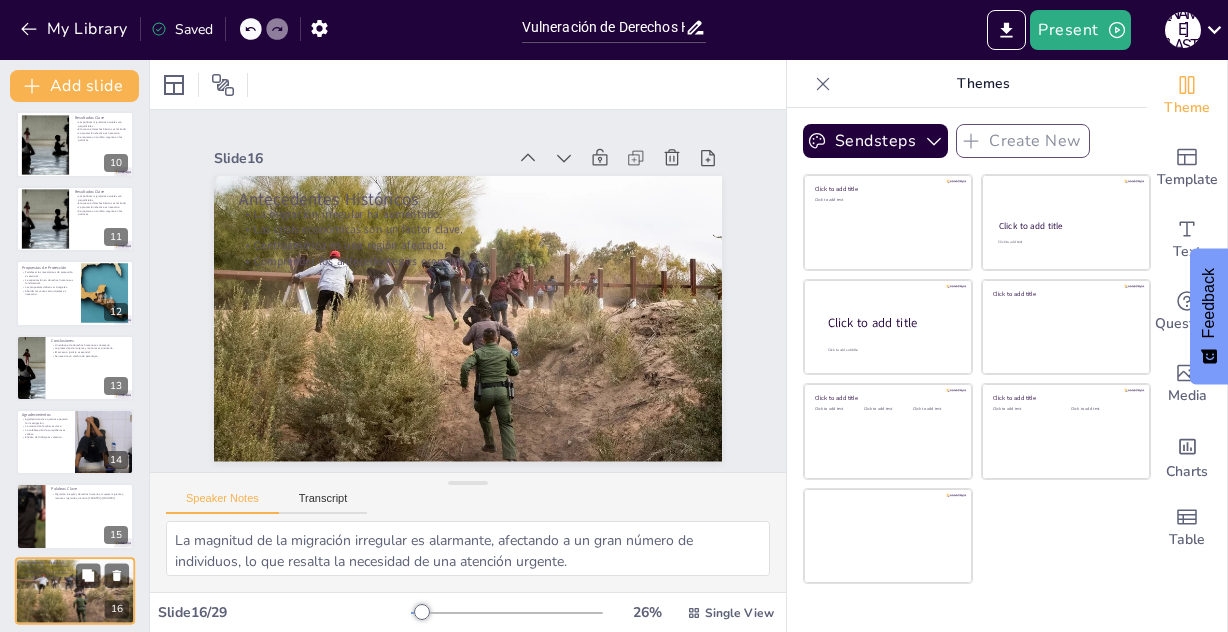 scroll, scrollTop: 899, scrollLeft: 0, axis: vertical 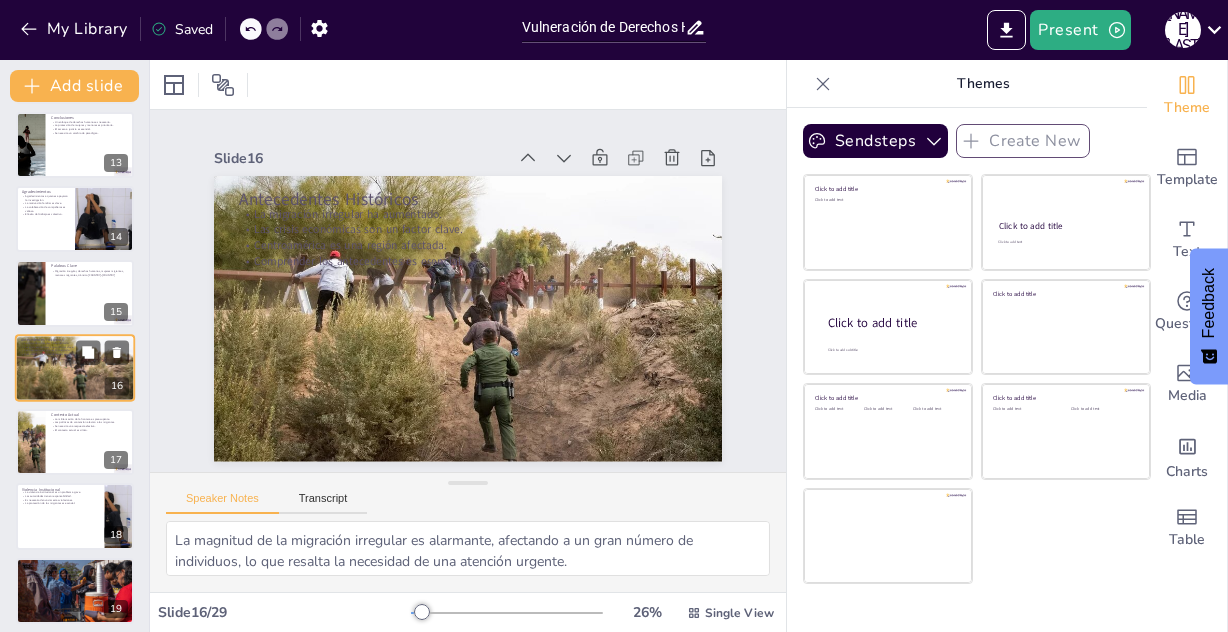 click at bounding box center [75, 591] 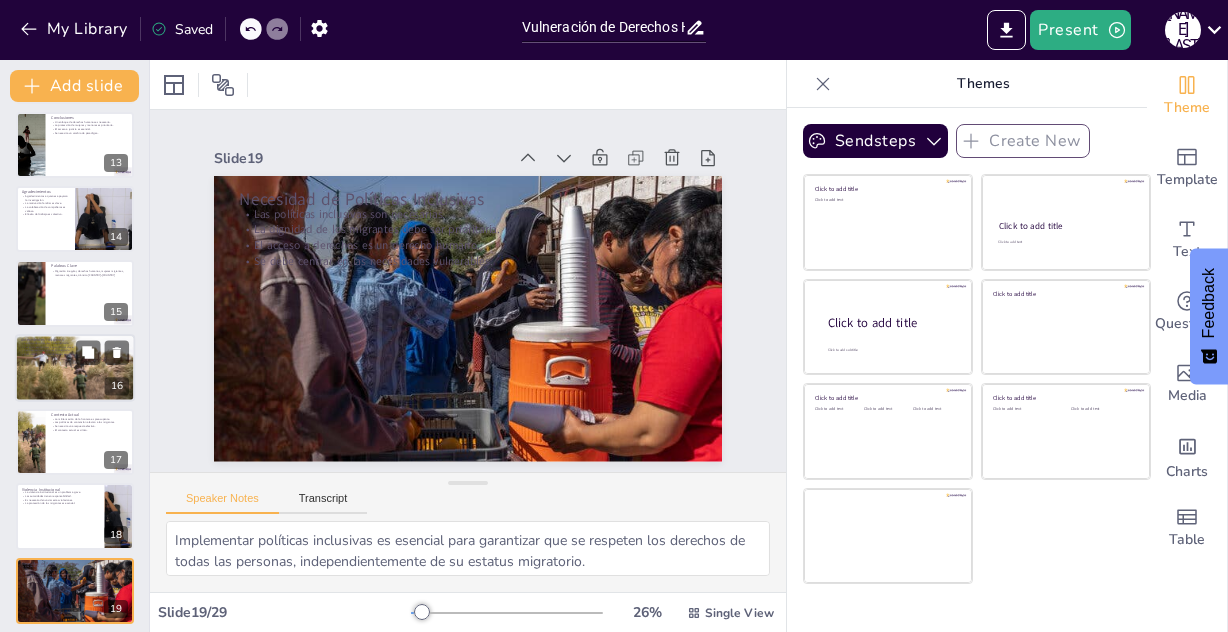 scroll, scrollTop: 1122, scrollLeft: 0, axis: vertical 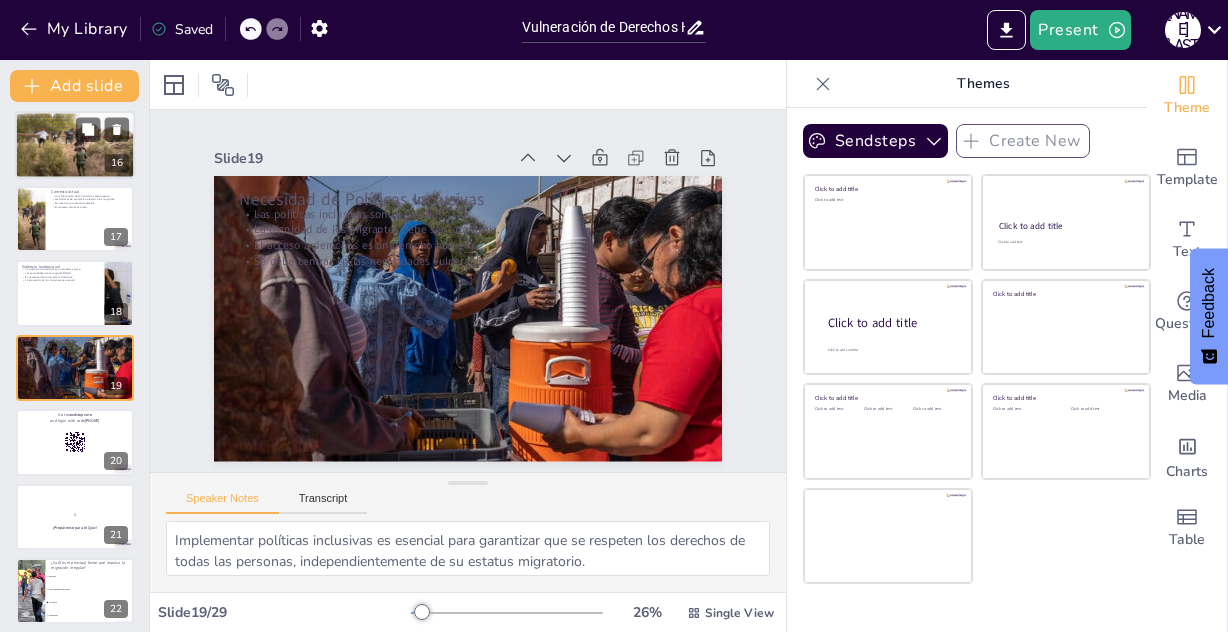 click on "Violencia" at bounding box center (90, 602) 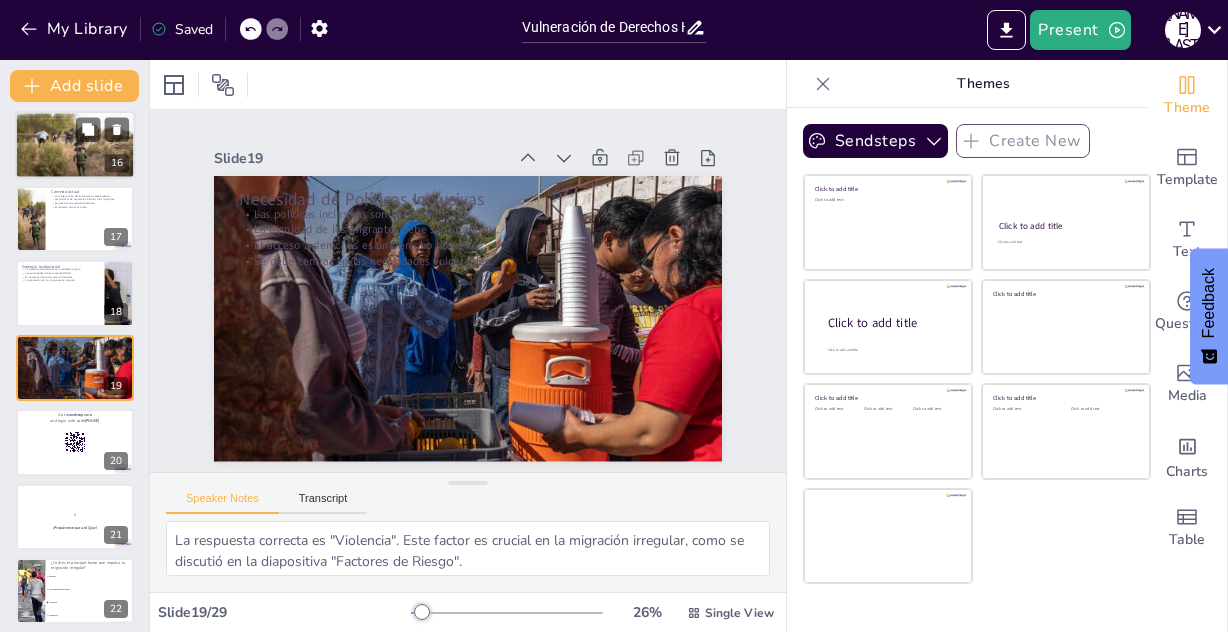 scroll, scrollTop: 1346, scrollLeft: 0, axis: vertical 